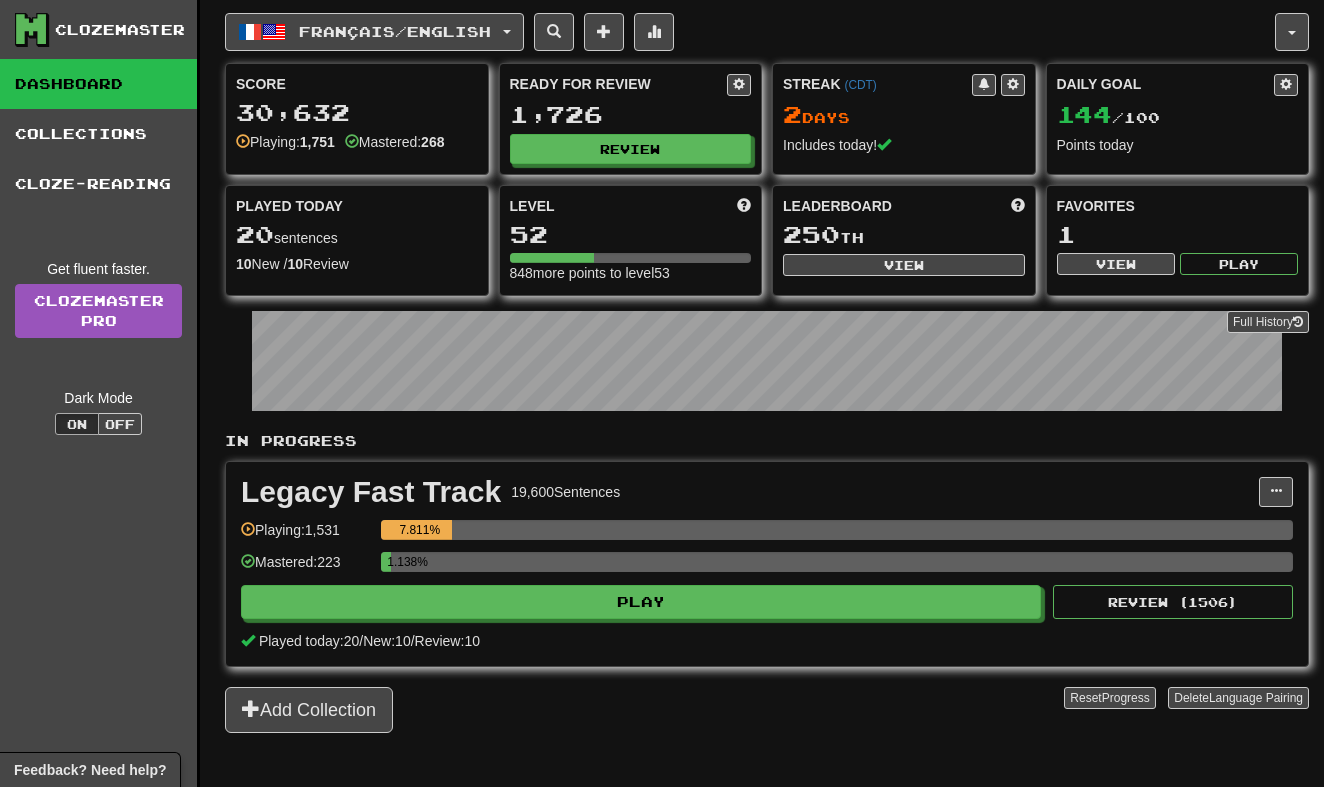 scroll, scrollTop: 0, scrollLeft: 0, axis: both 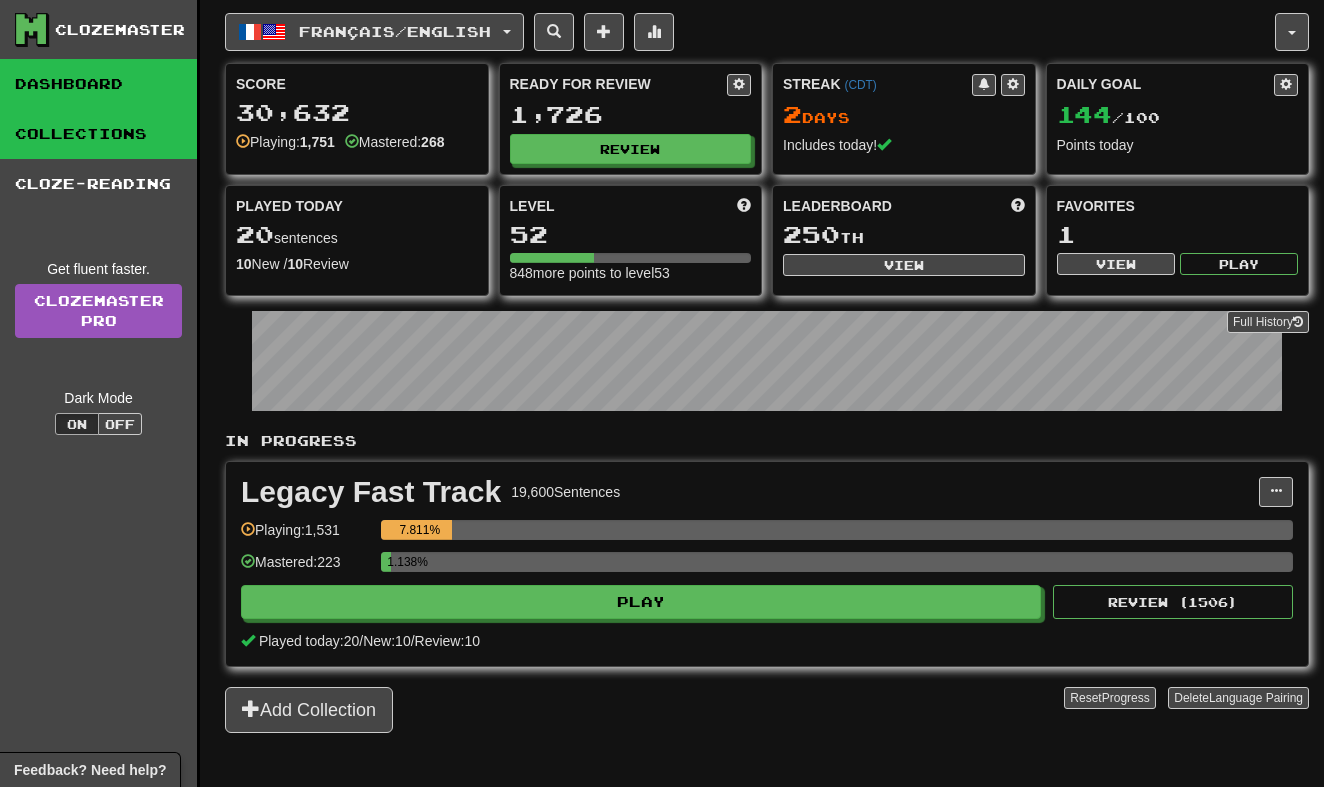 click on "Collections" at bounding box center [98, 134] 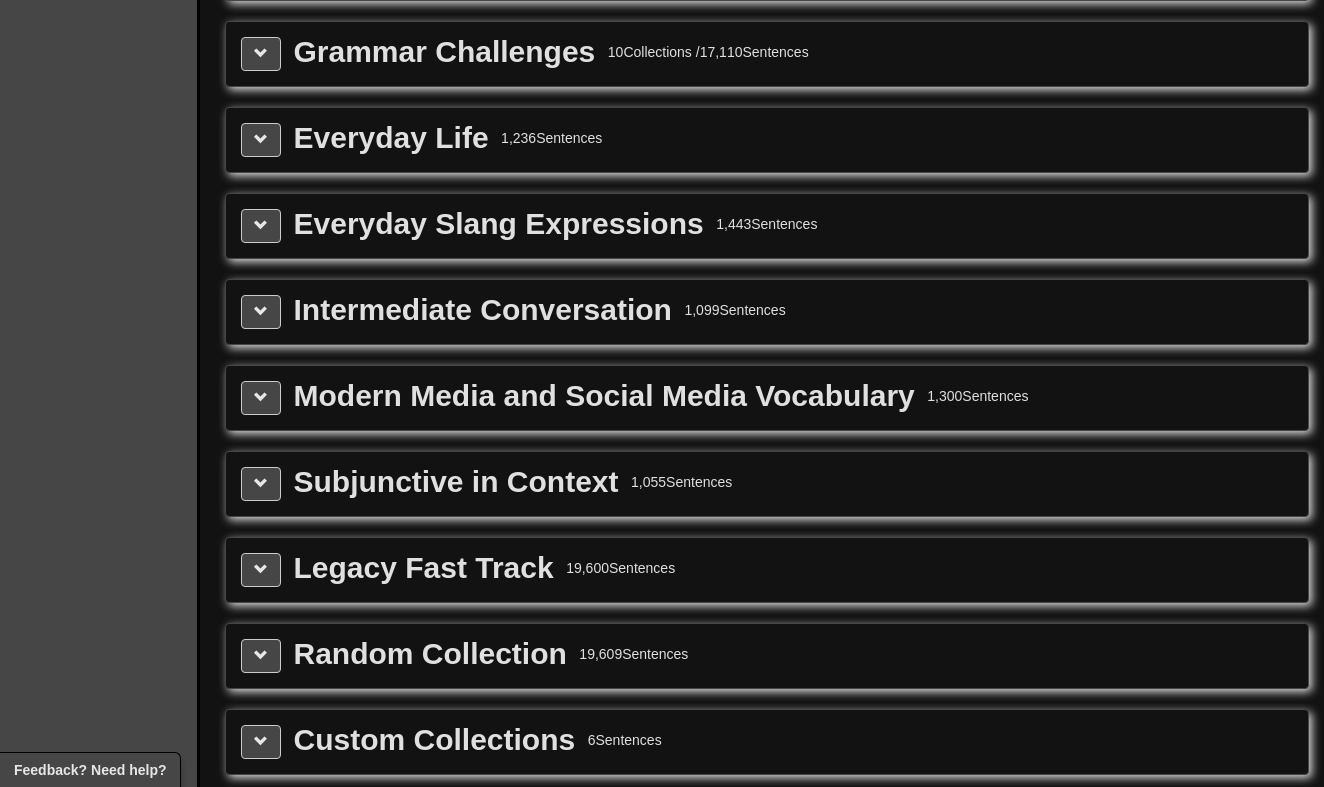 scroll, scrollTop: 2326, scrollLeft: 0, axis: vertical 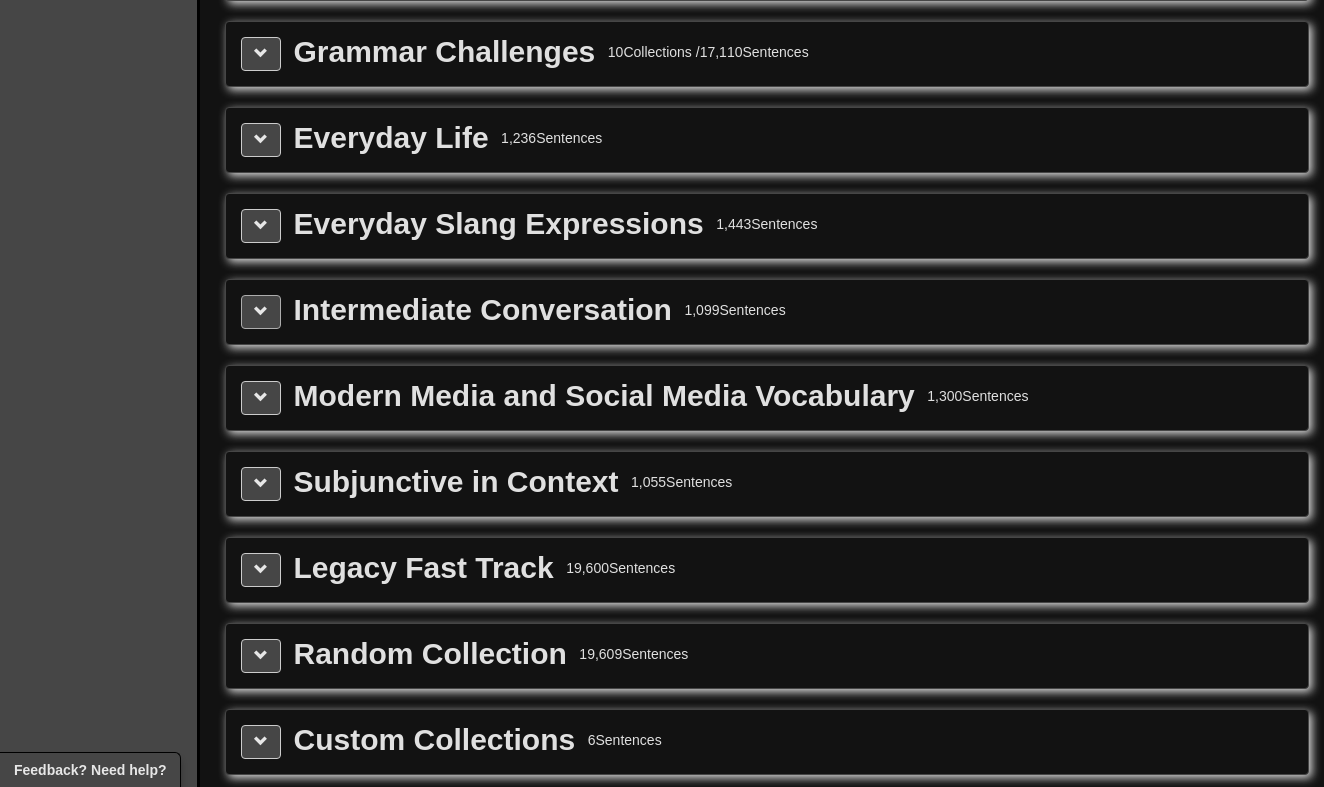 click at bounding box center [261, 311] 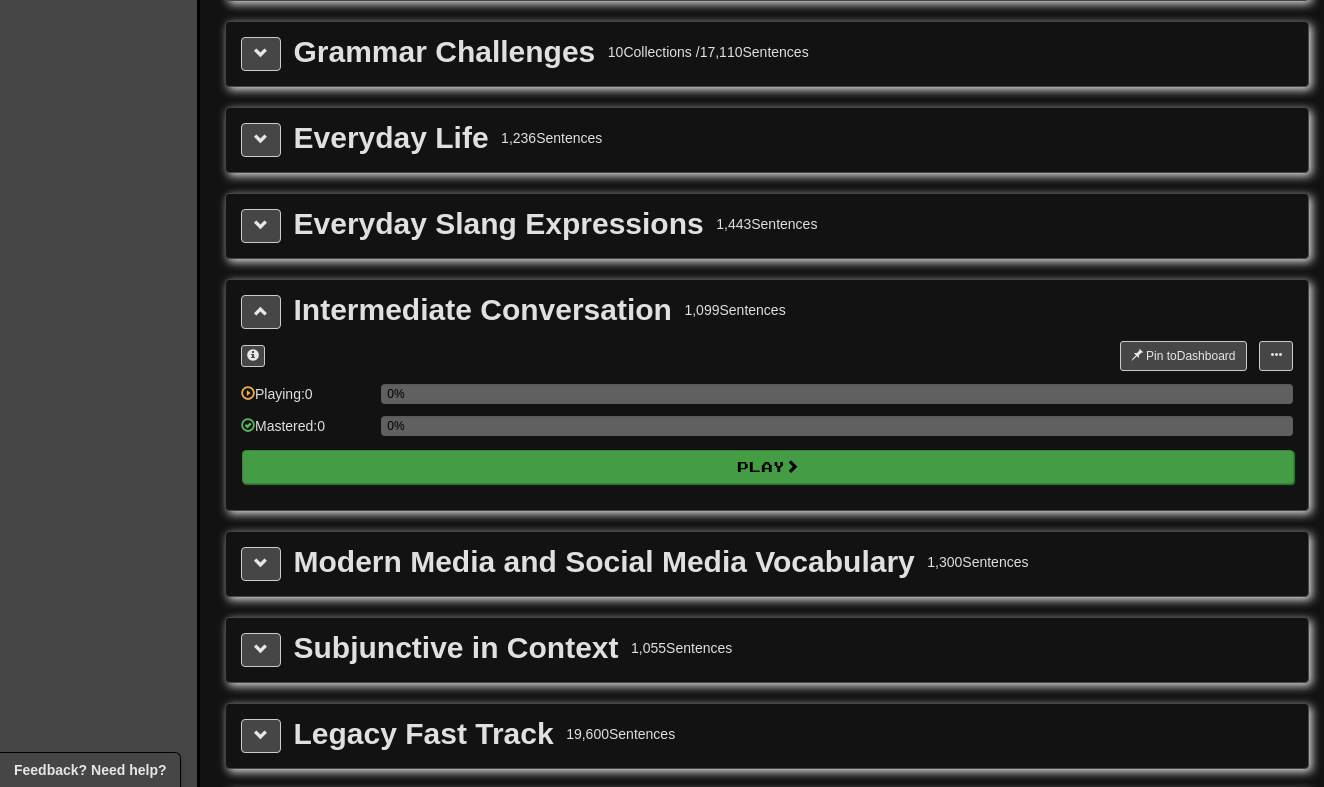 click on "Play" at bounding box center [768, 467] 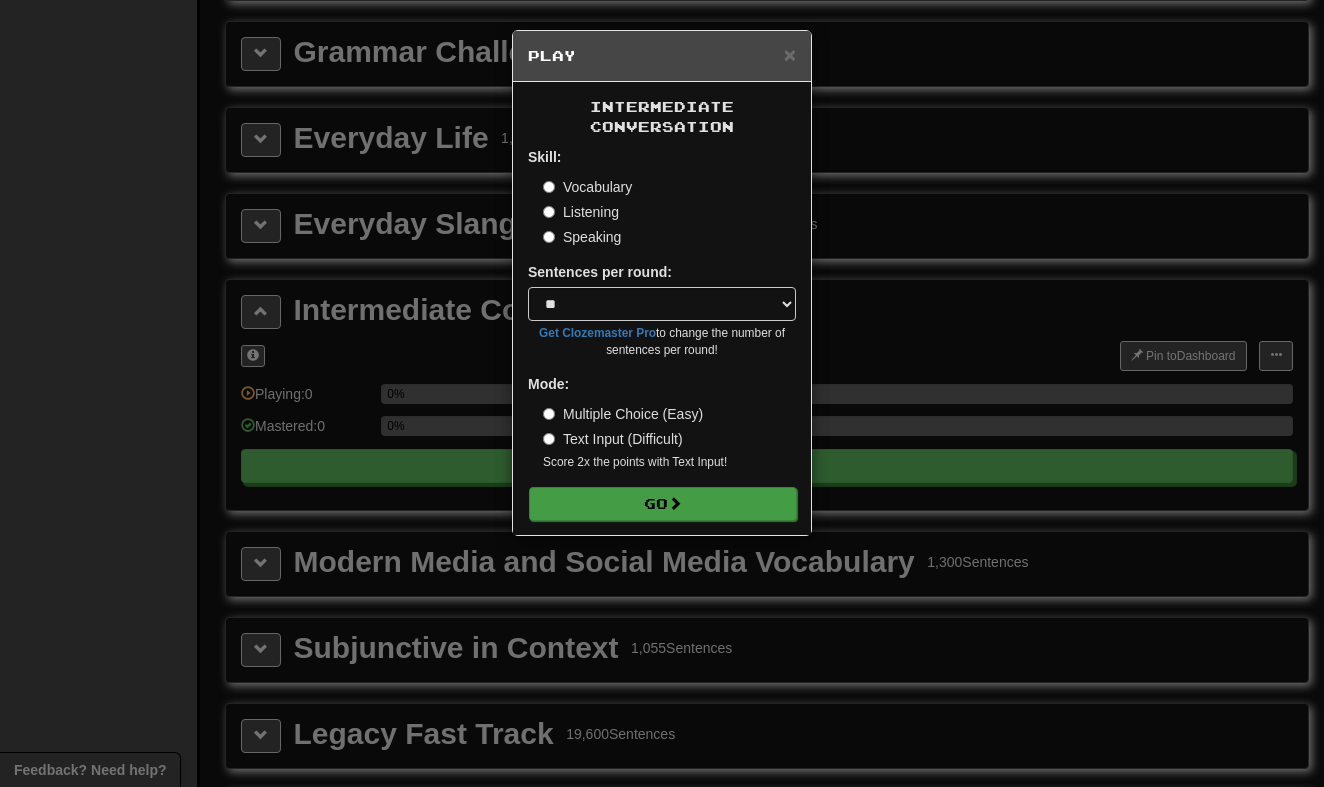 click on "Go" at bounding box center [663, 504] 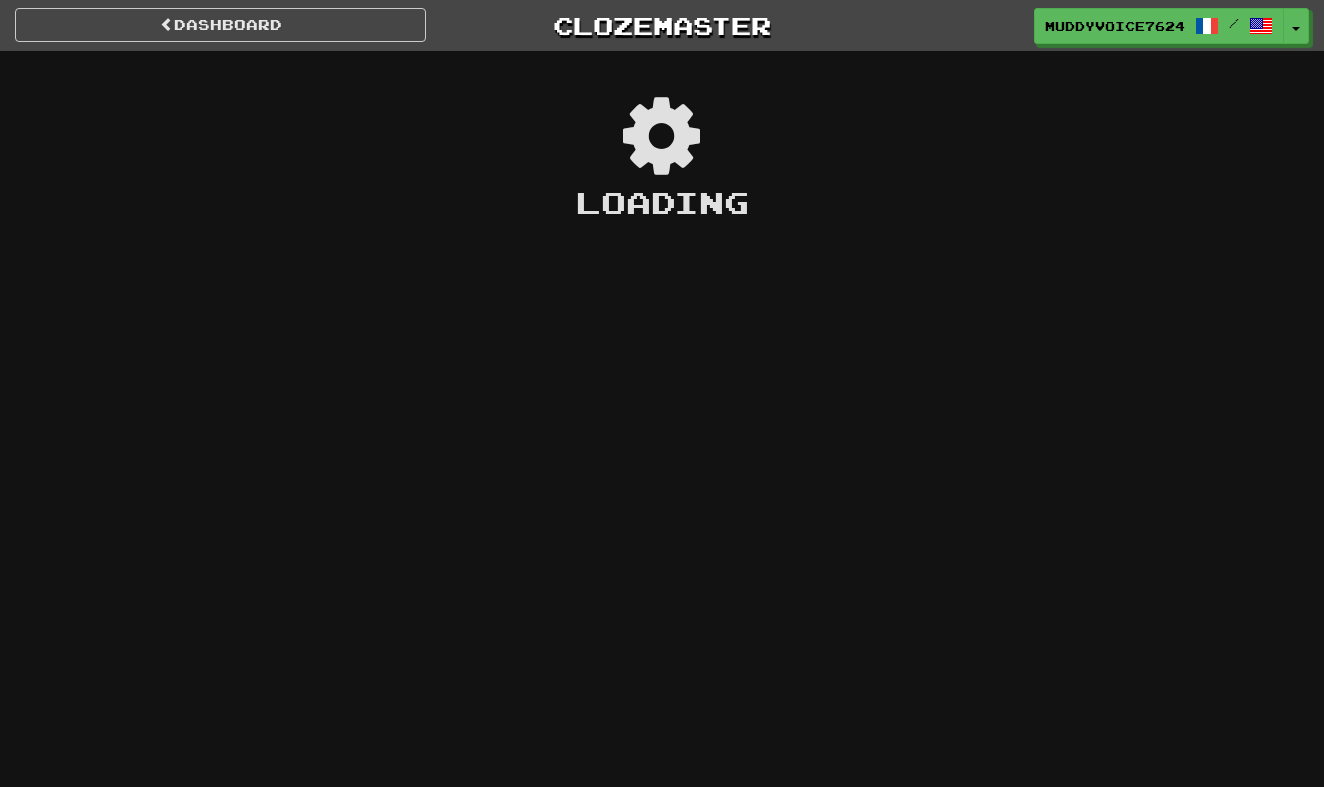 scroll, scrollTop: 0, scrollLeft: 0, axis: both 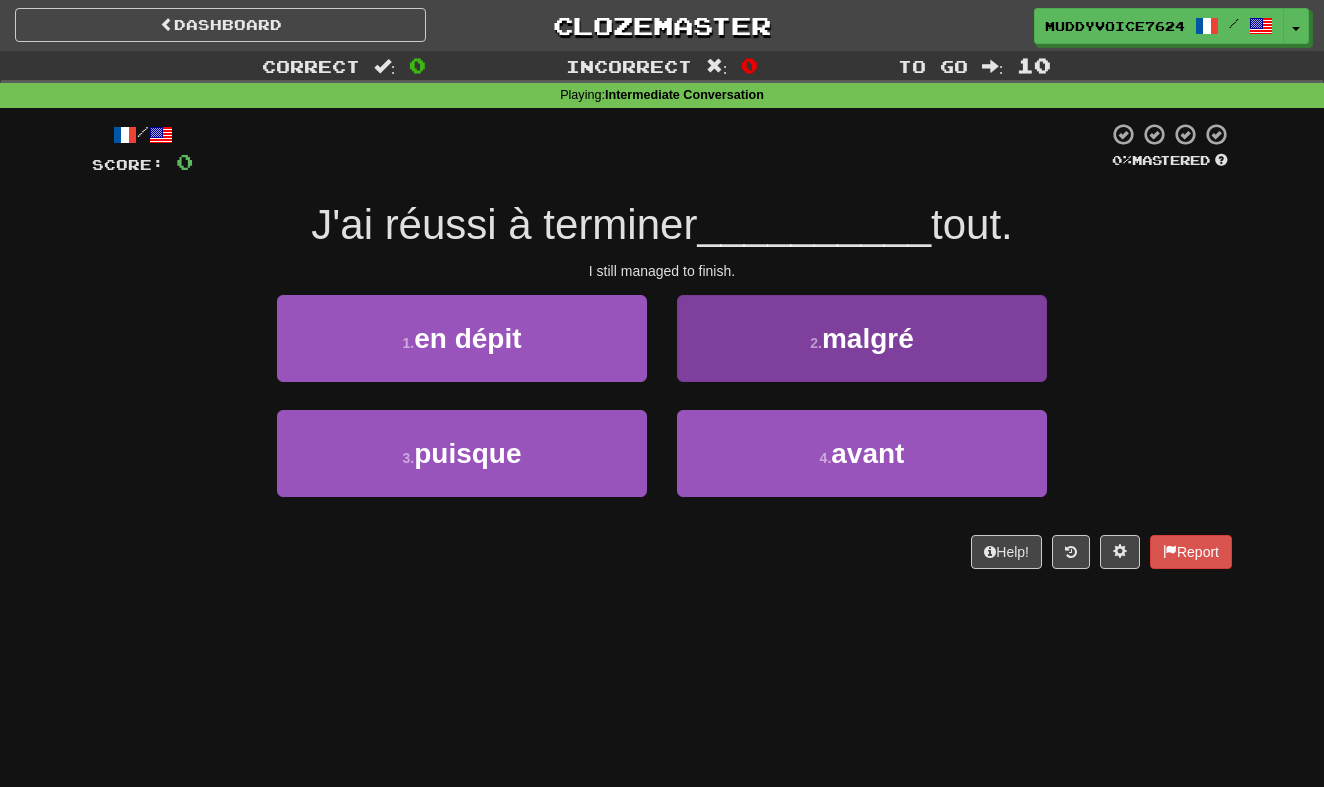 click on "malgré" at bounding box center (868, 338) 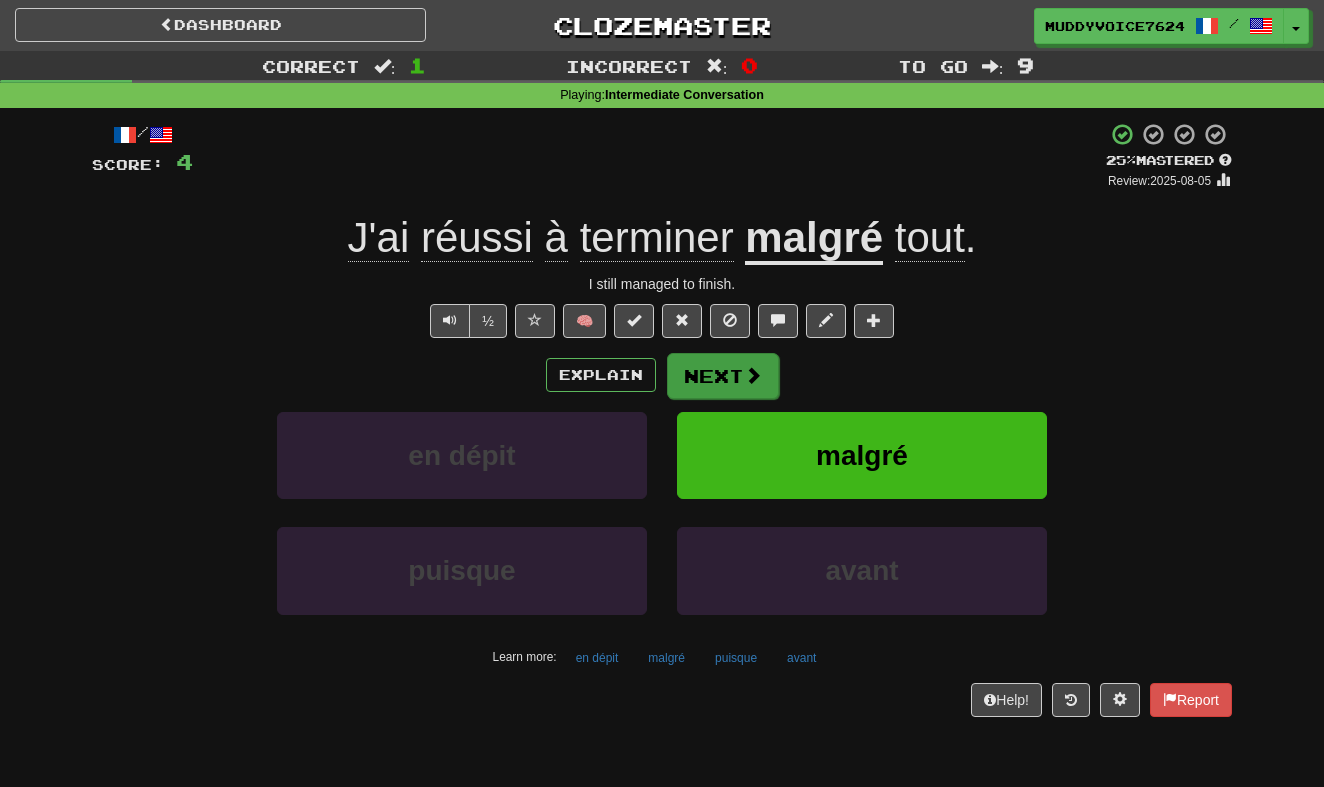click at bounding box center (753, 375) 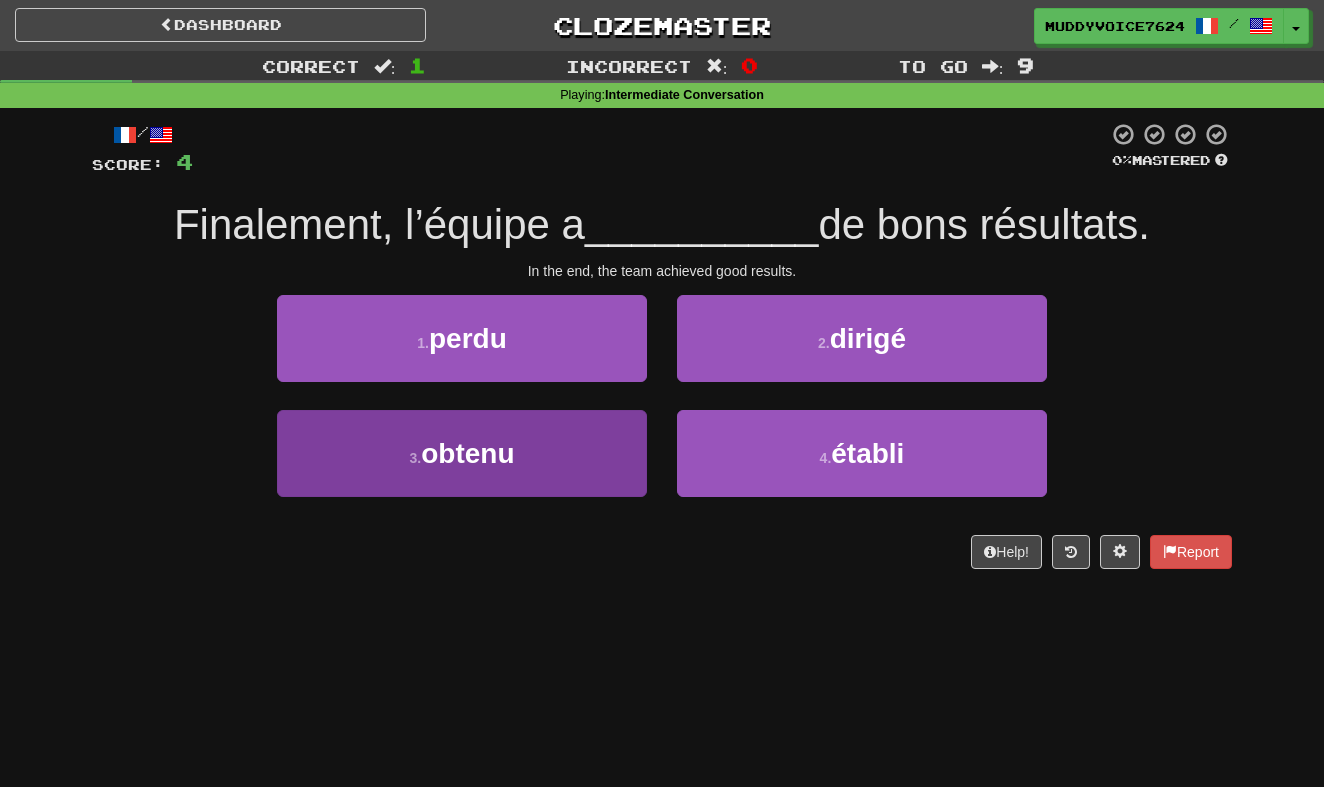 click on "3 .  obtenu" at bounding box center [462, 453] 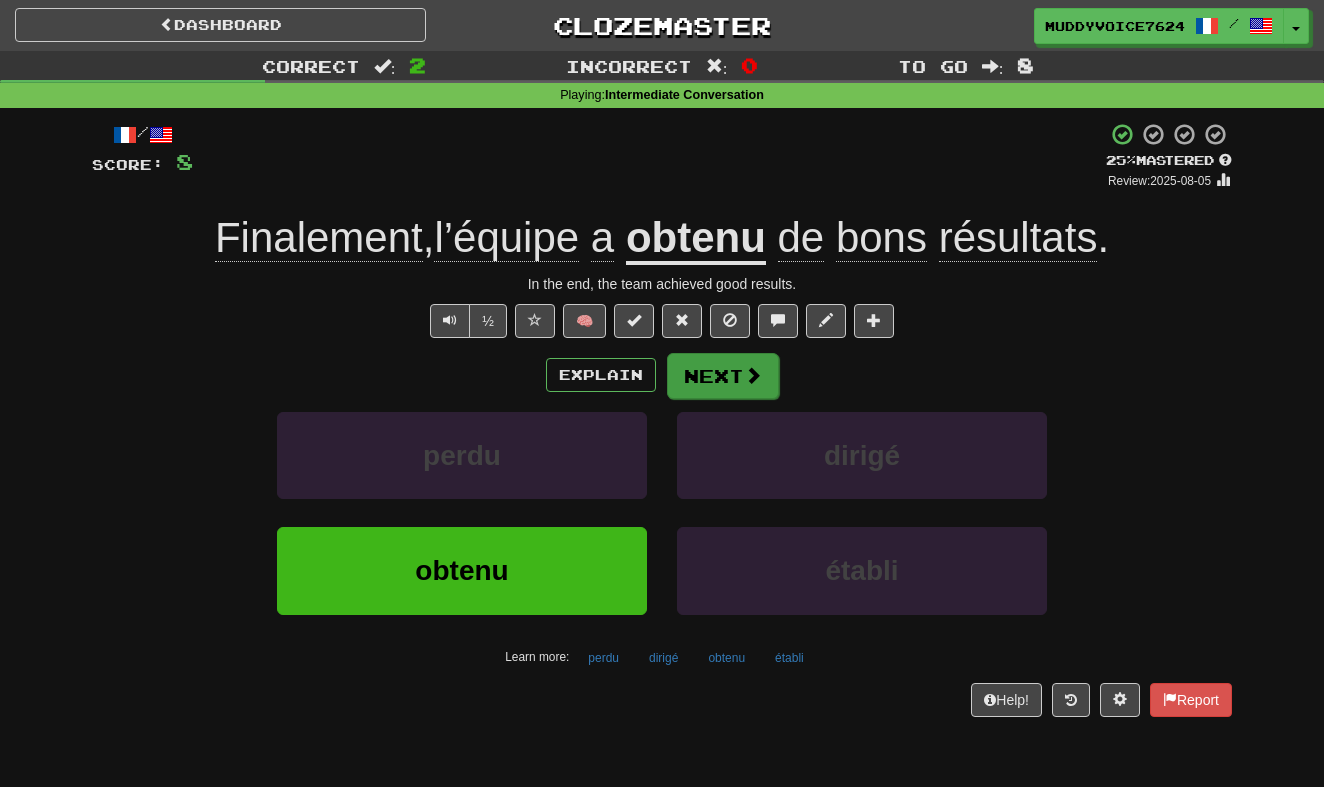 click at bounding box center [753, 375] 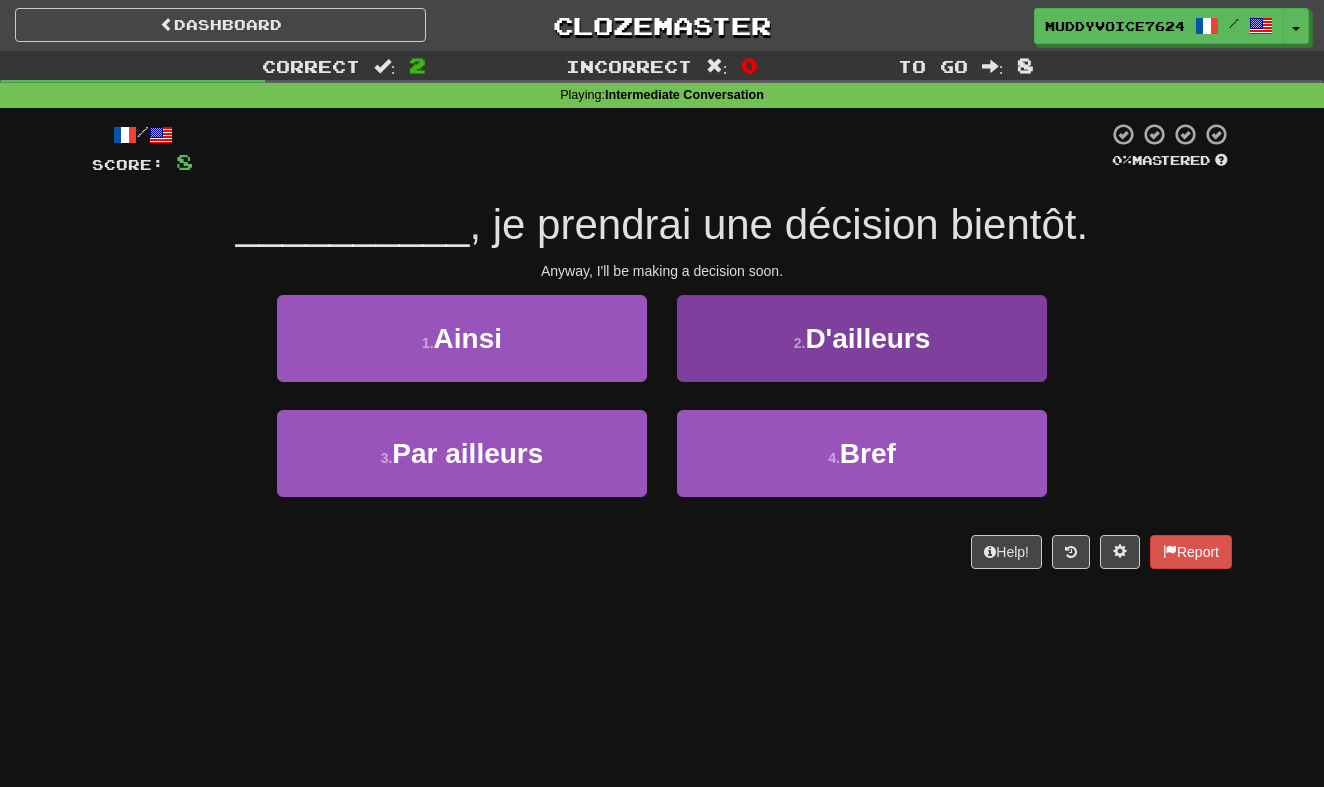 click on "2 .  D'ailleurs" at bounding box center [862, 338] 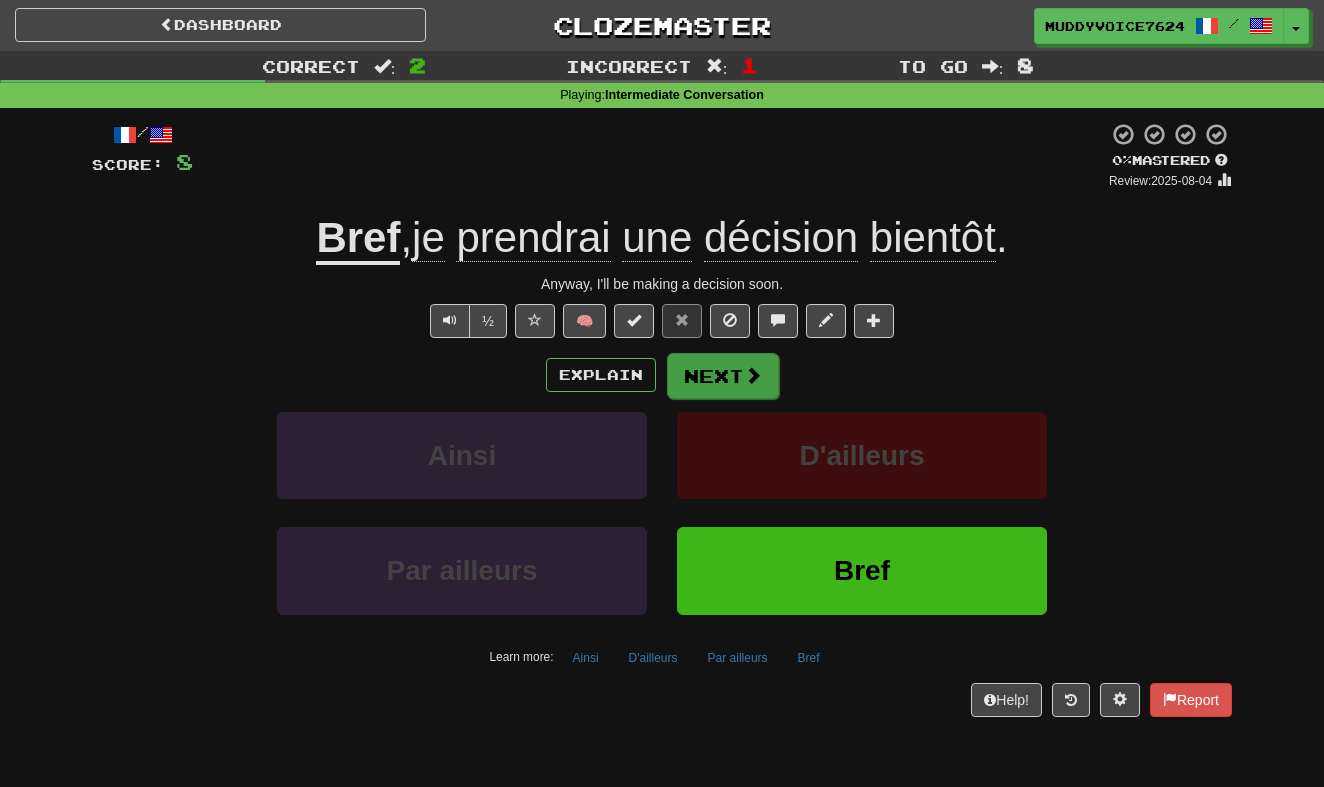 click on "Next" at bounding box center [723, 376] 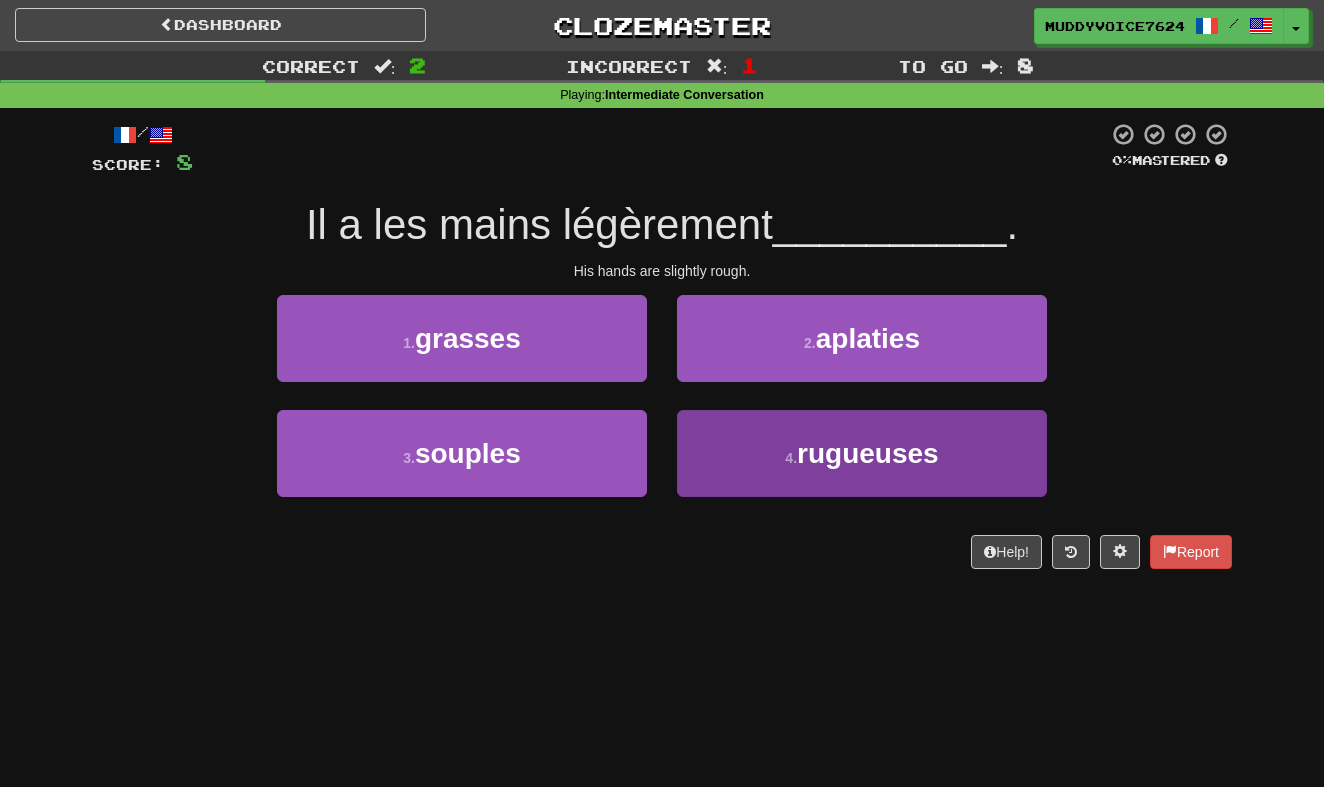 click on "4 .  rugueuses" at bounding box center (862, 453) 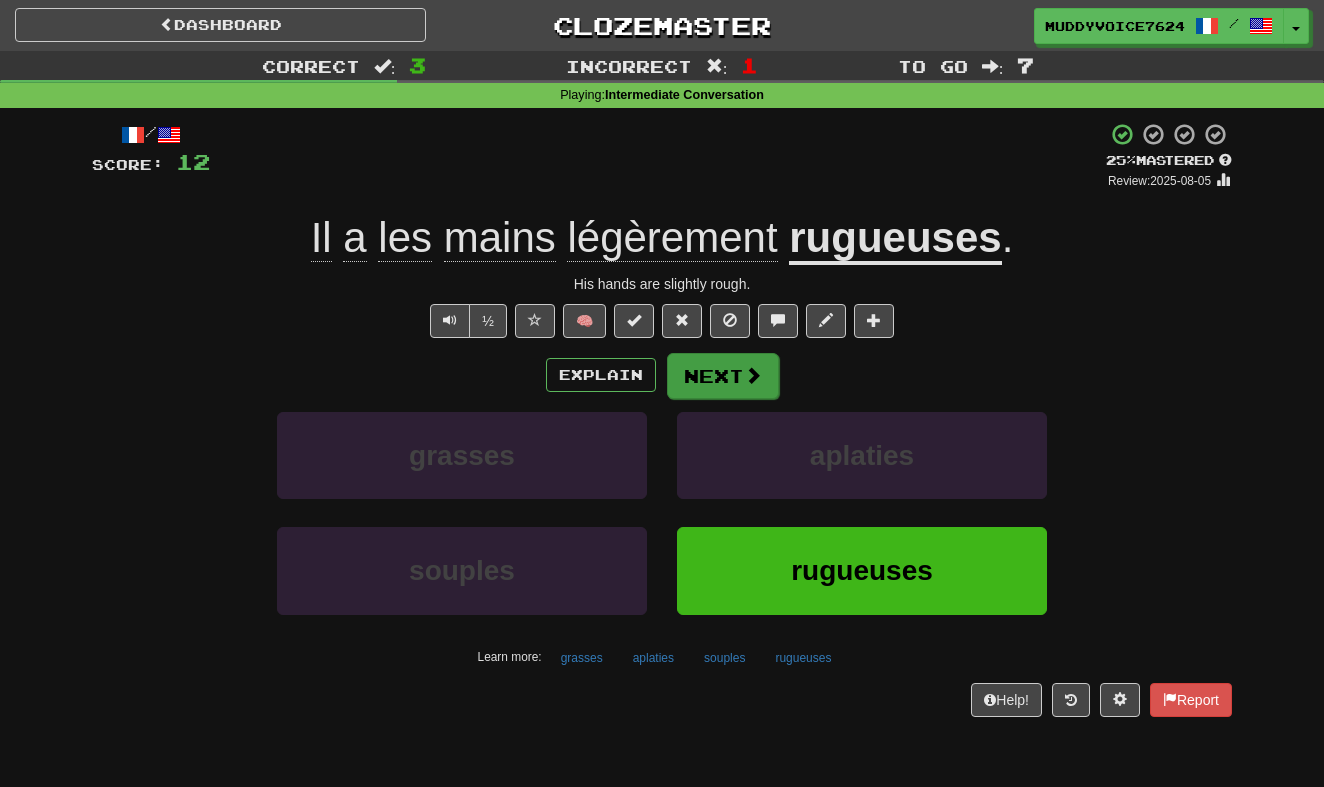click on "Next" at bounding box center [723, 376] 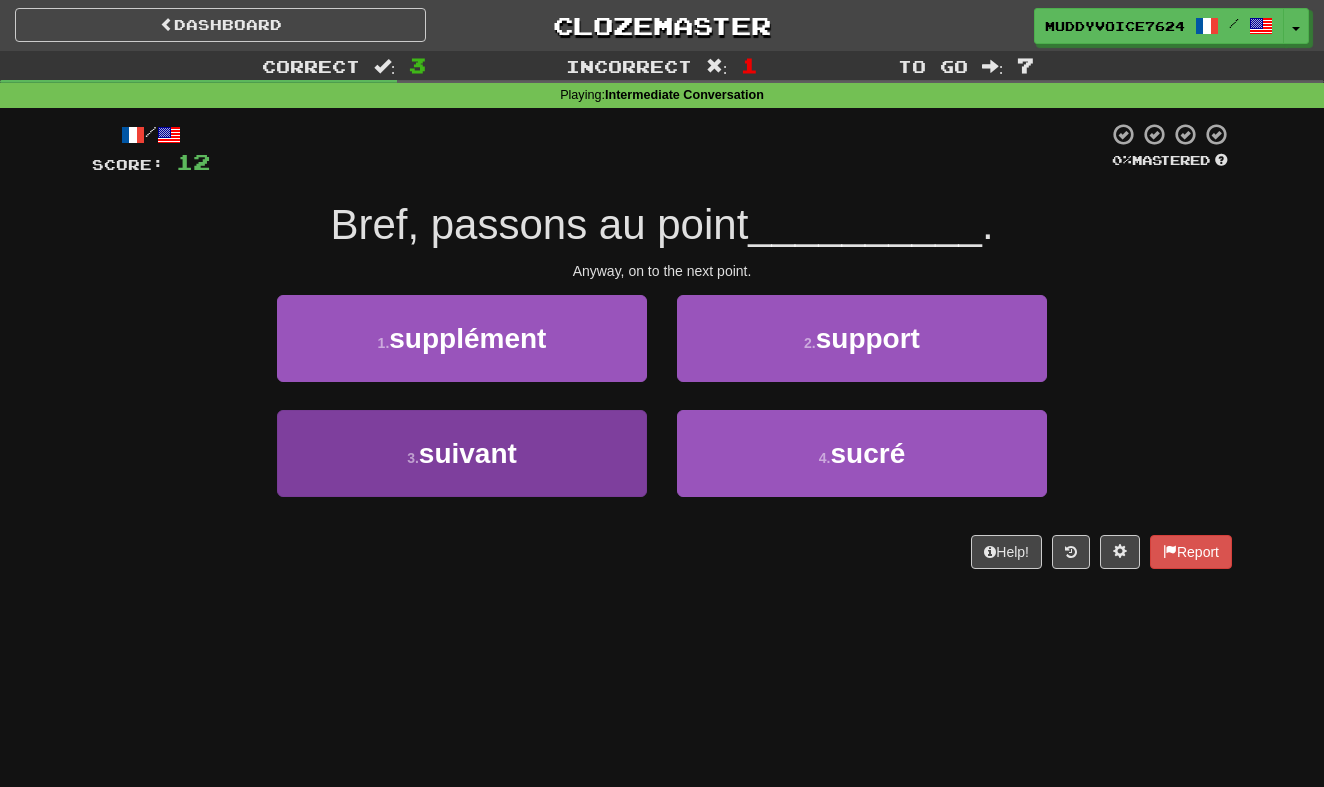 click on "3 .  suivant" at bounding box center (462, 453) 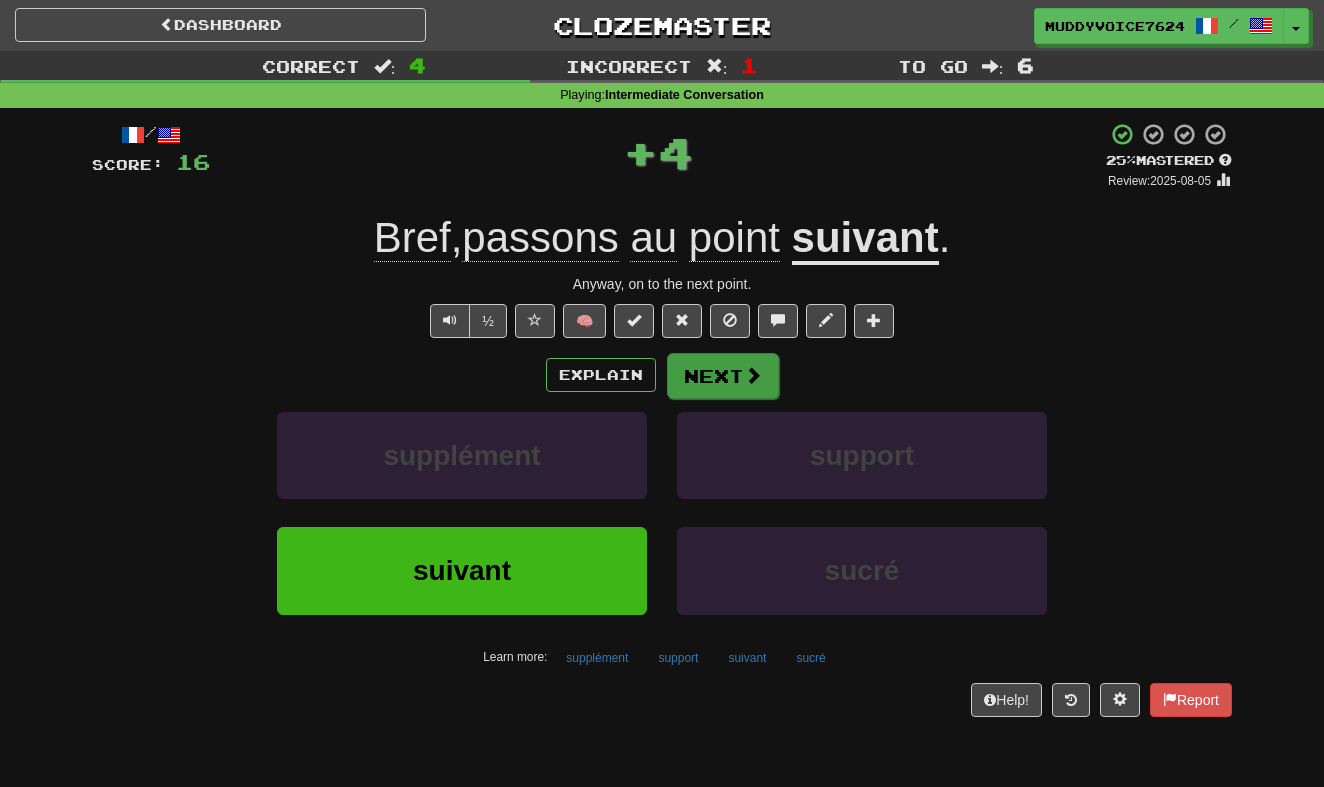 click on "Next" at bounding box center [723, 376] 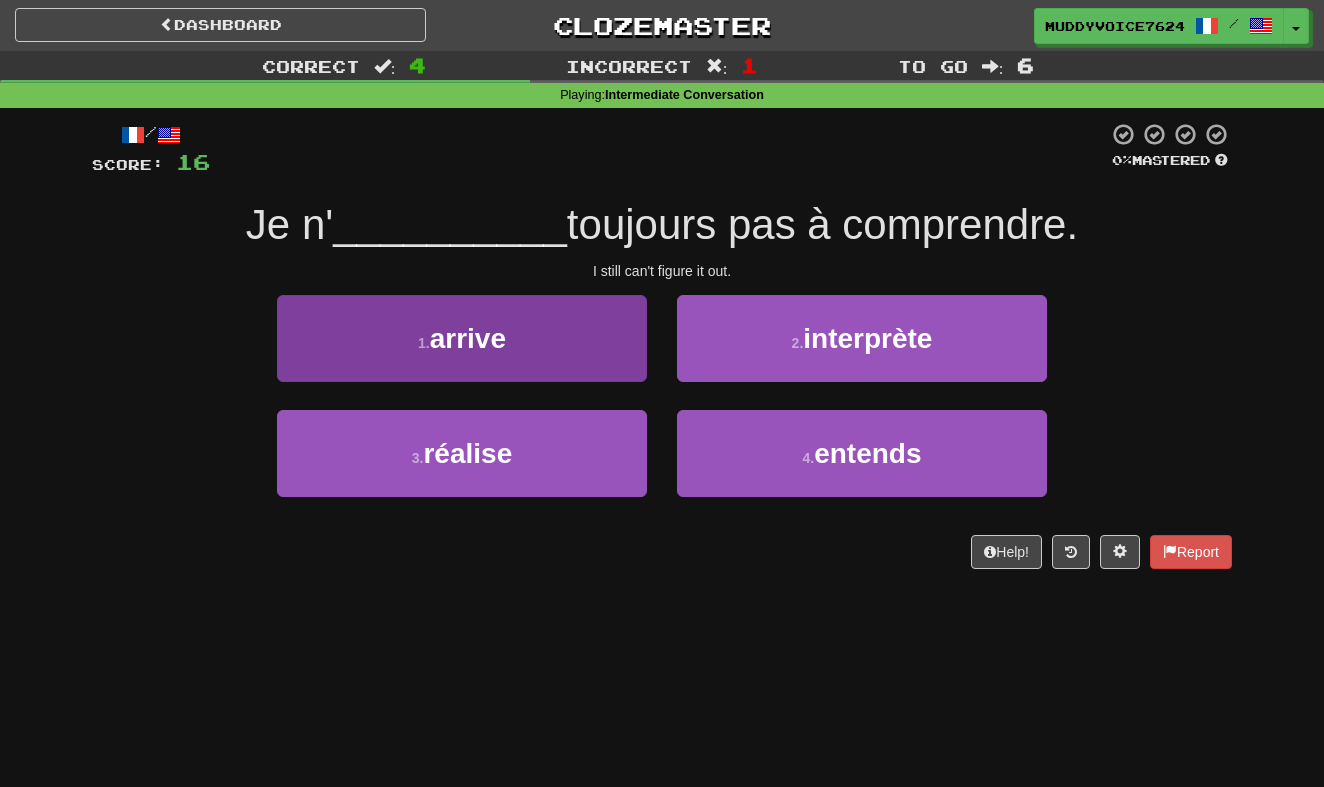 click on "1 .  arrive" at bounding box center (462, 338) 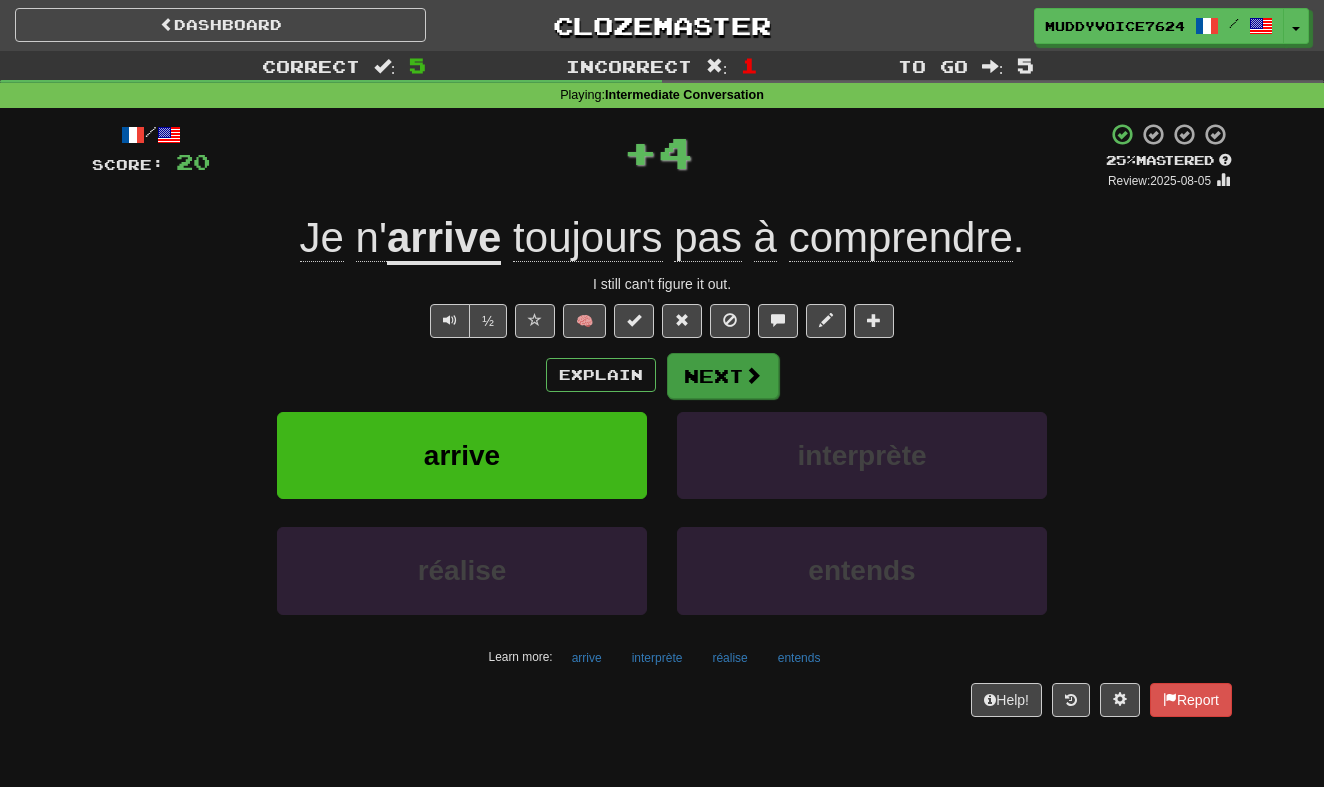 click at bounding box center (753, 375) 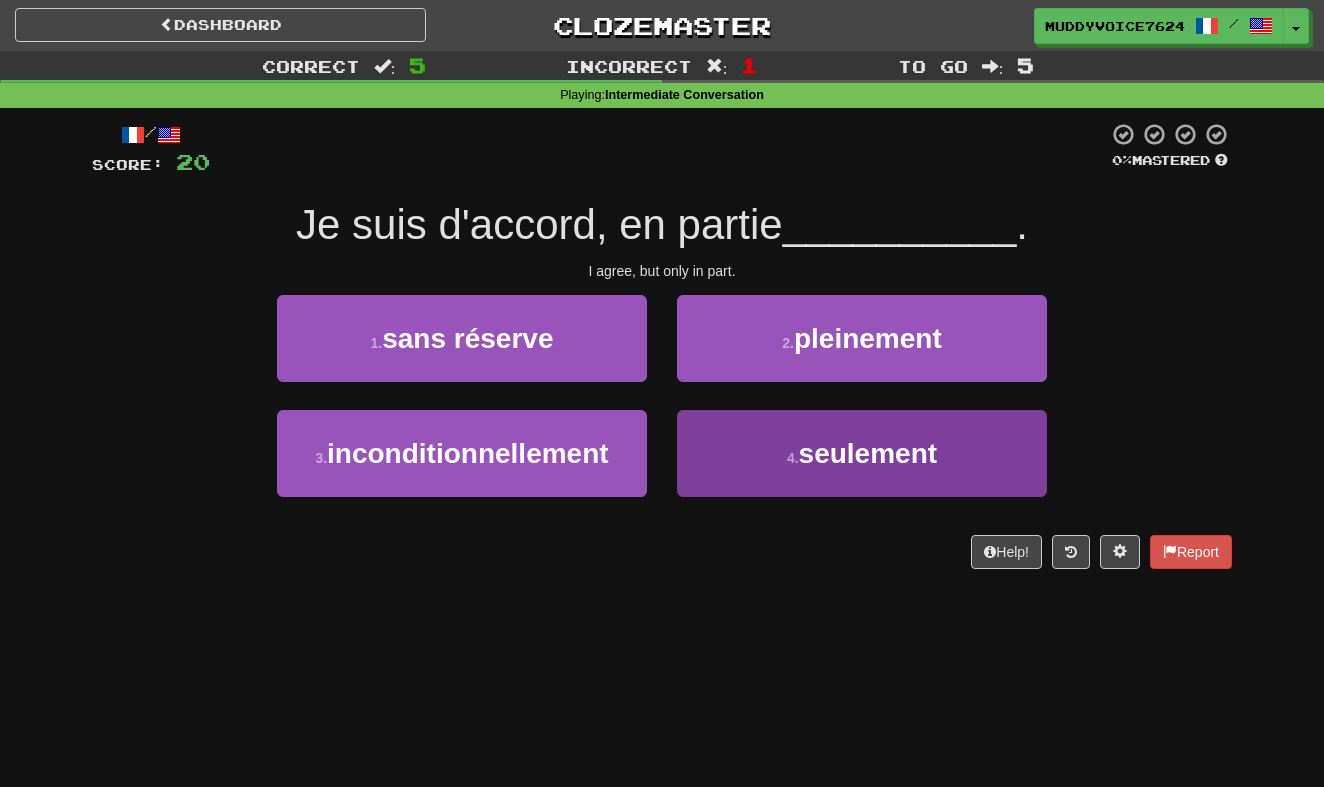 click on "4 .  seulement" at bounding box center (862, 453) 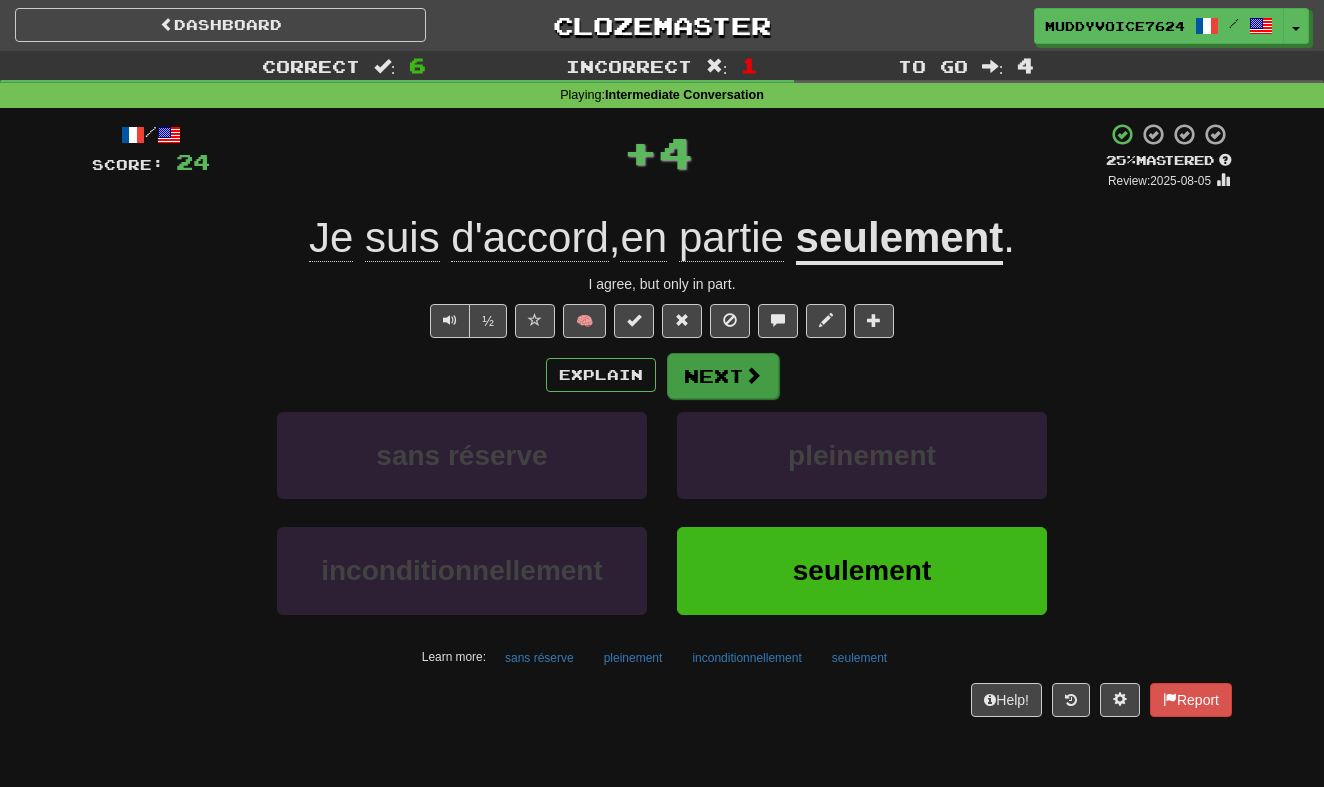 click on "Next" at bounding box center [723, 376] 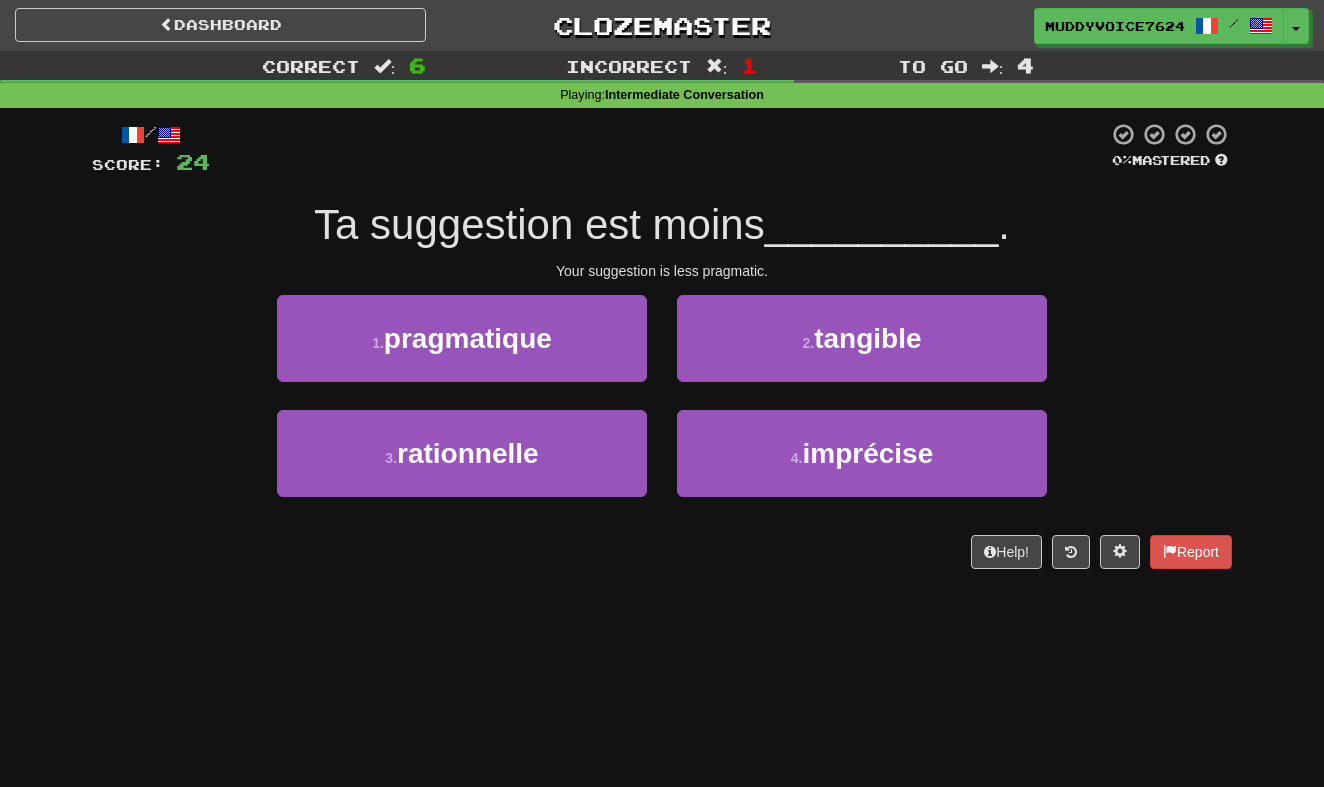 scroll, scrollTop: 0, scrollLeft: 0, axis: both 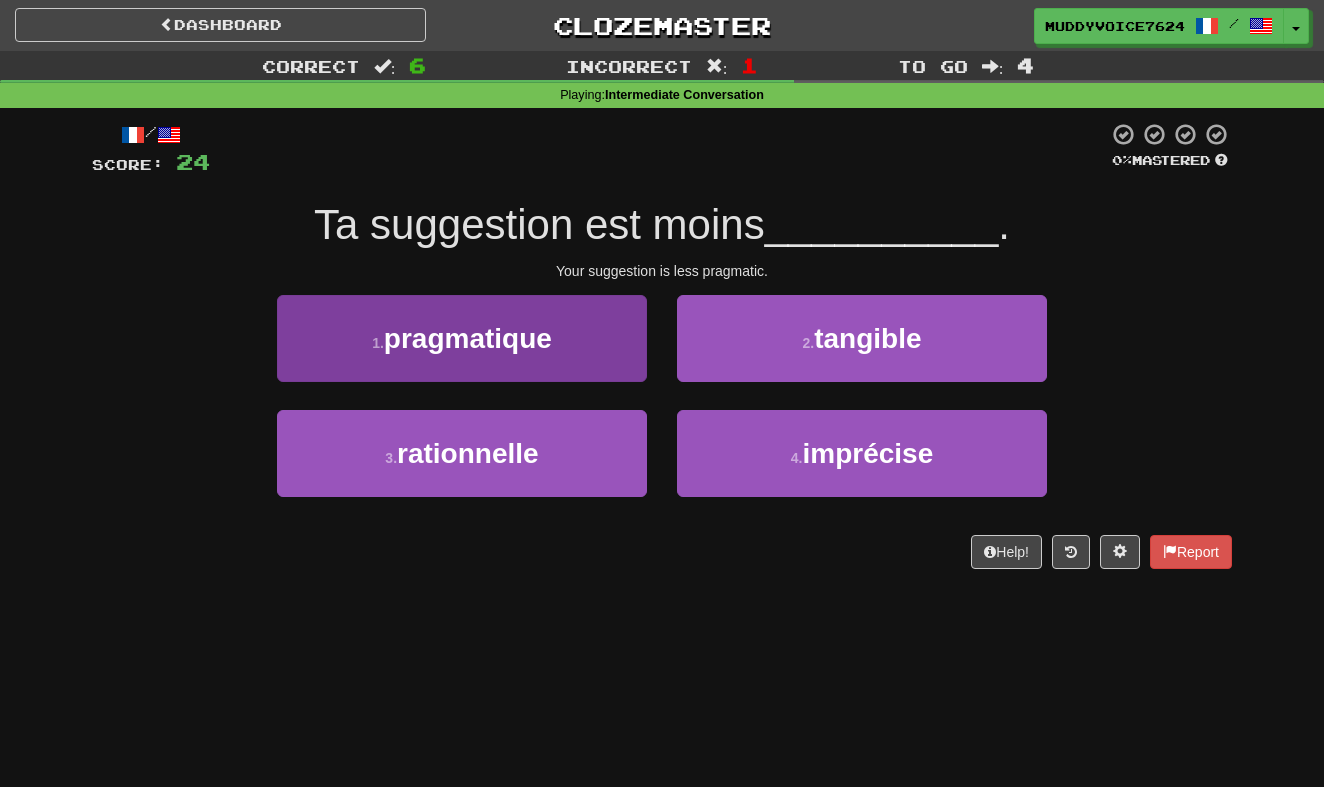 click on "1 .  pragmatique" at bounding box center (462, 338) 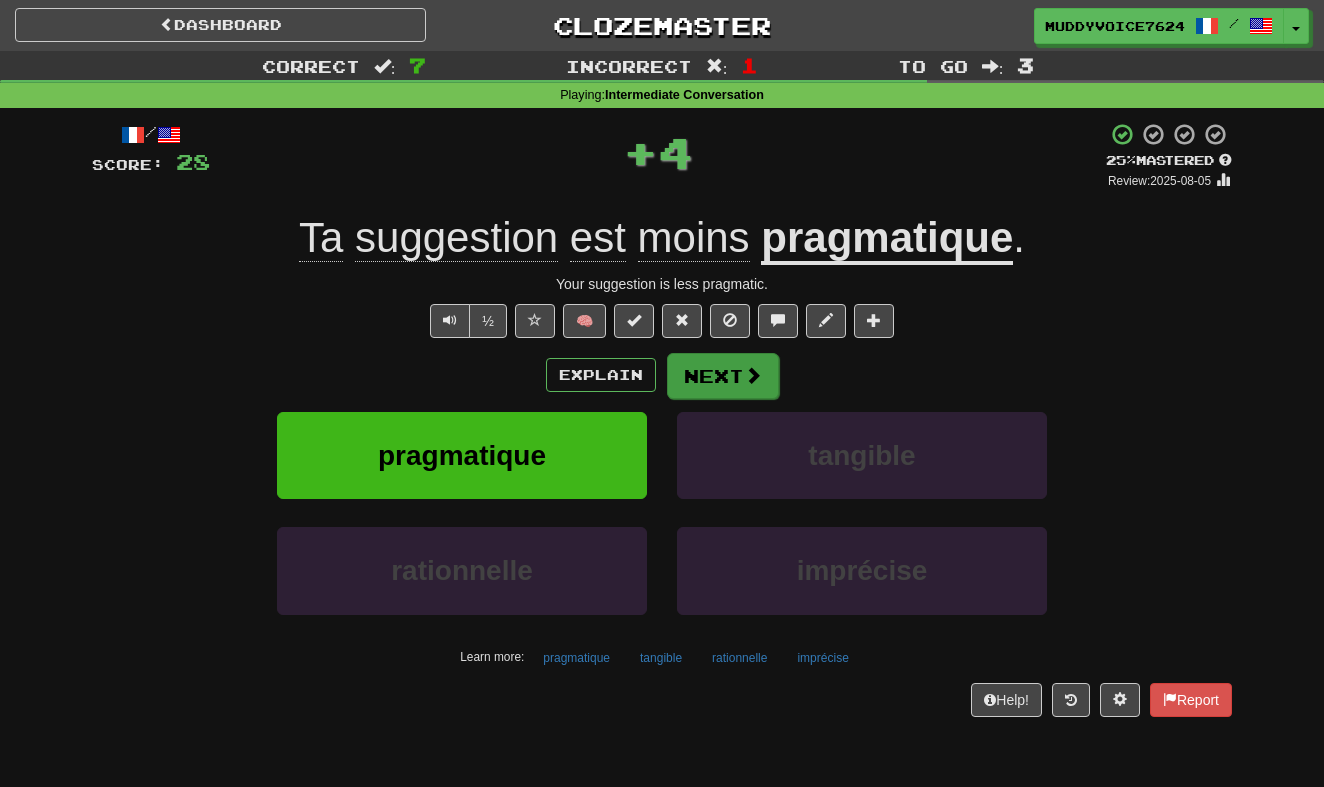click on "Next" at bounding box center (723, 376) 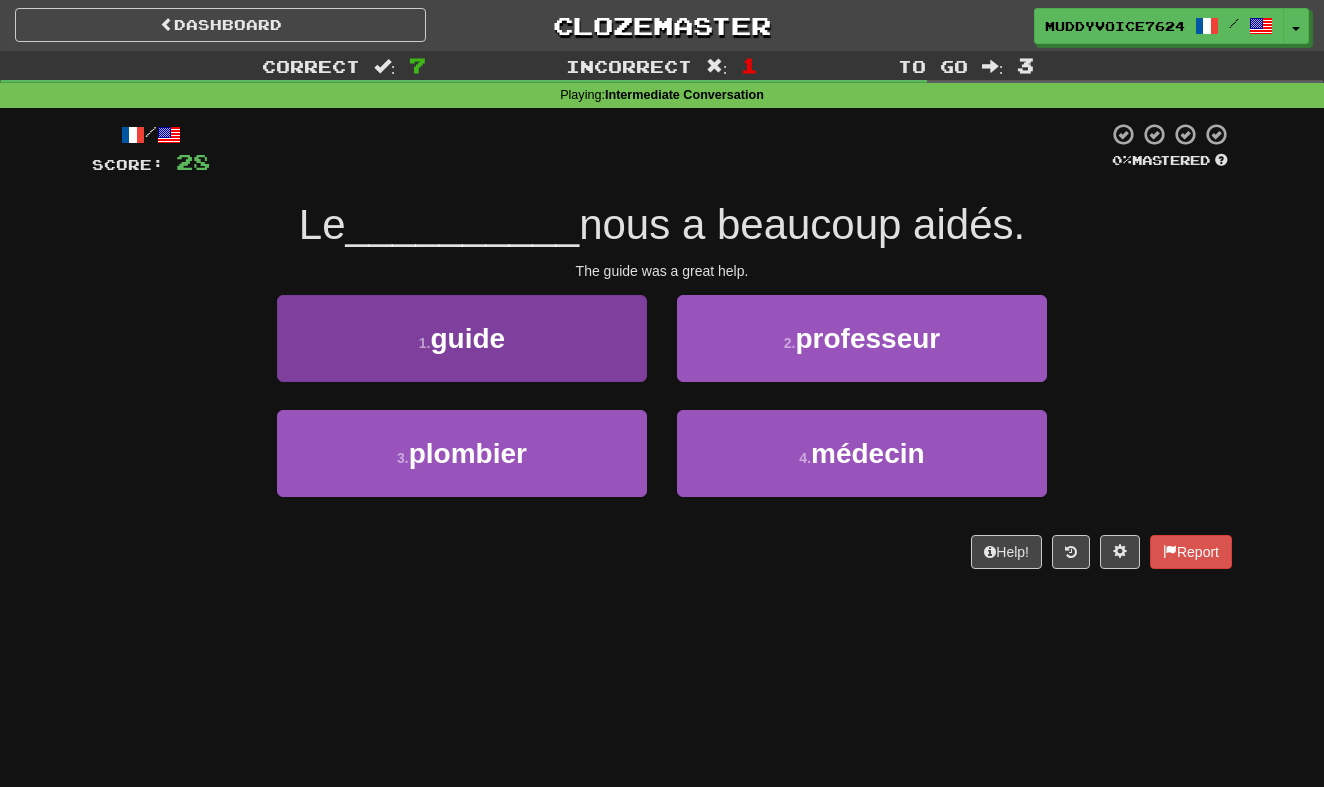 click on "1 .  guide" at bounding box center [462, 338] 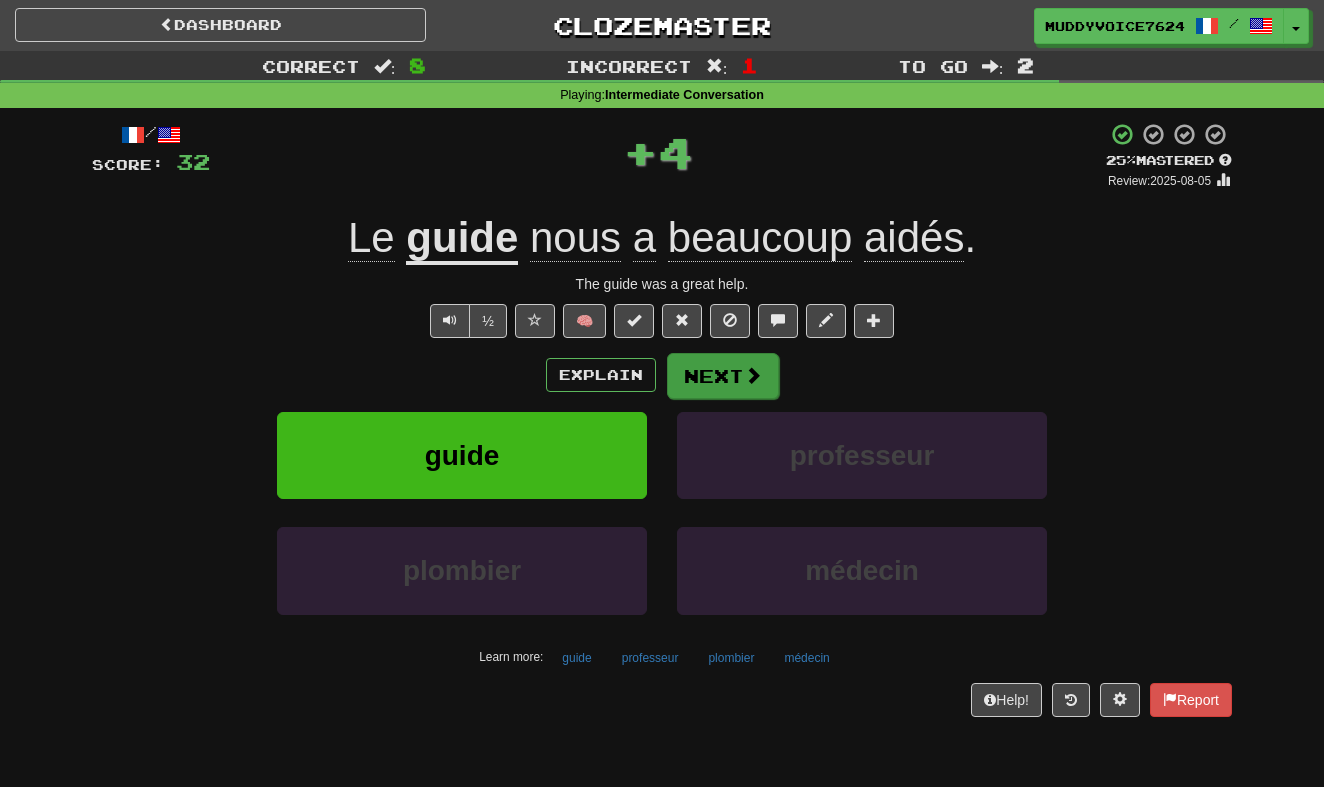 click on "Next" at bounding box center [723, 376] 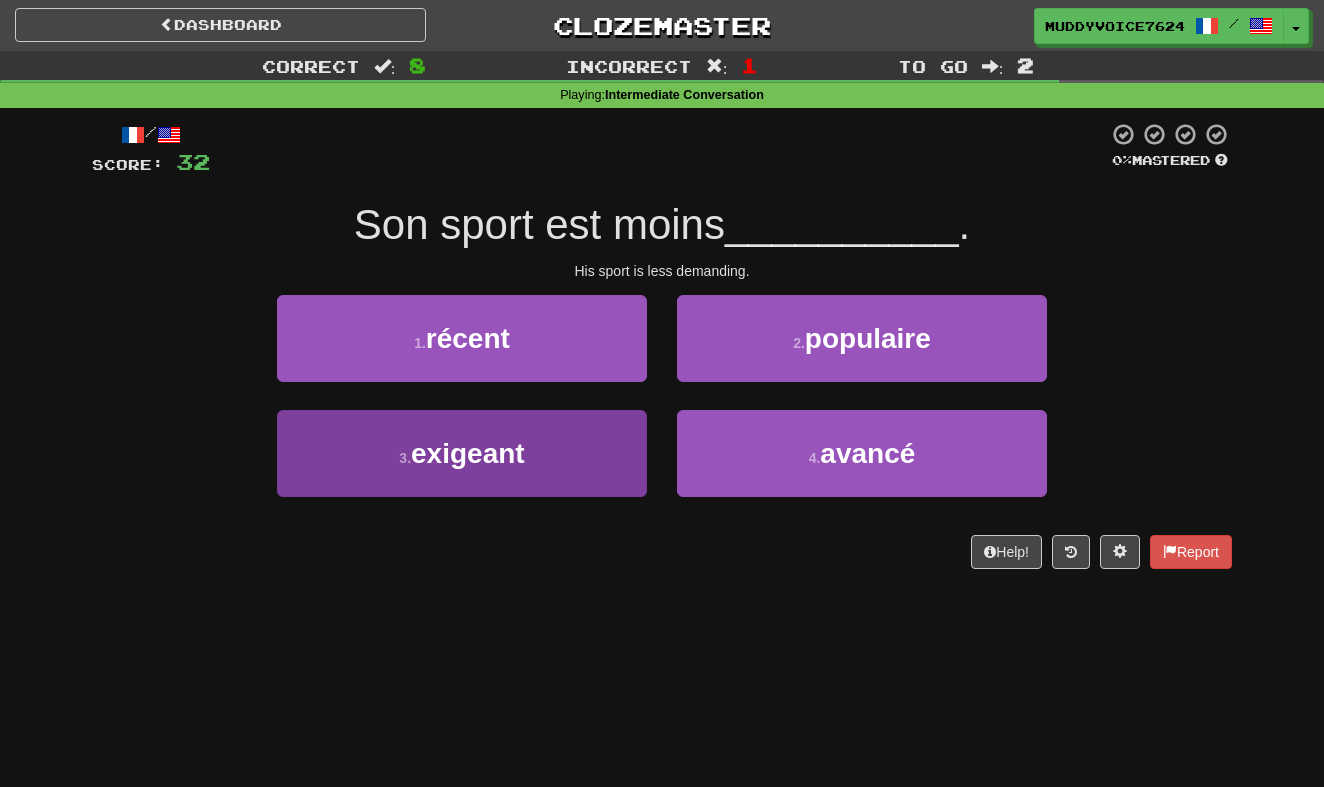 click on "3 .  exigeant" at bounding box center [462, 453] 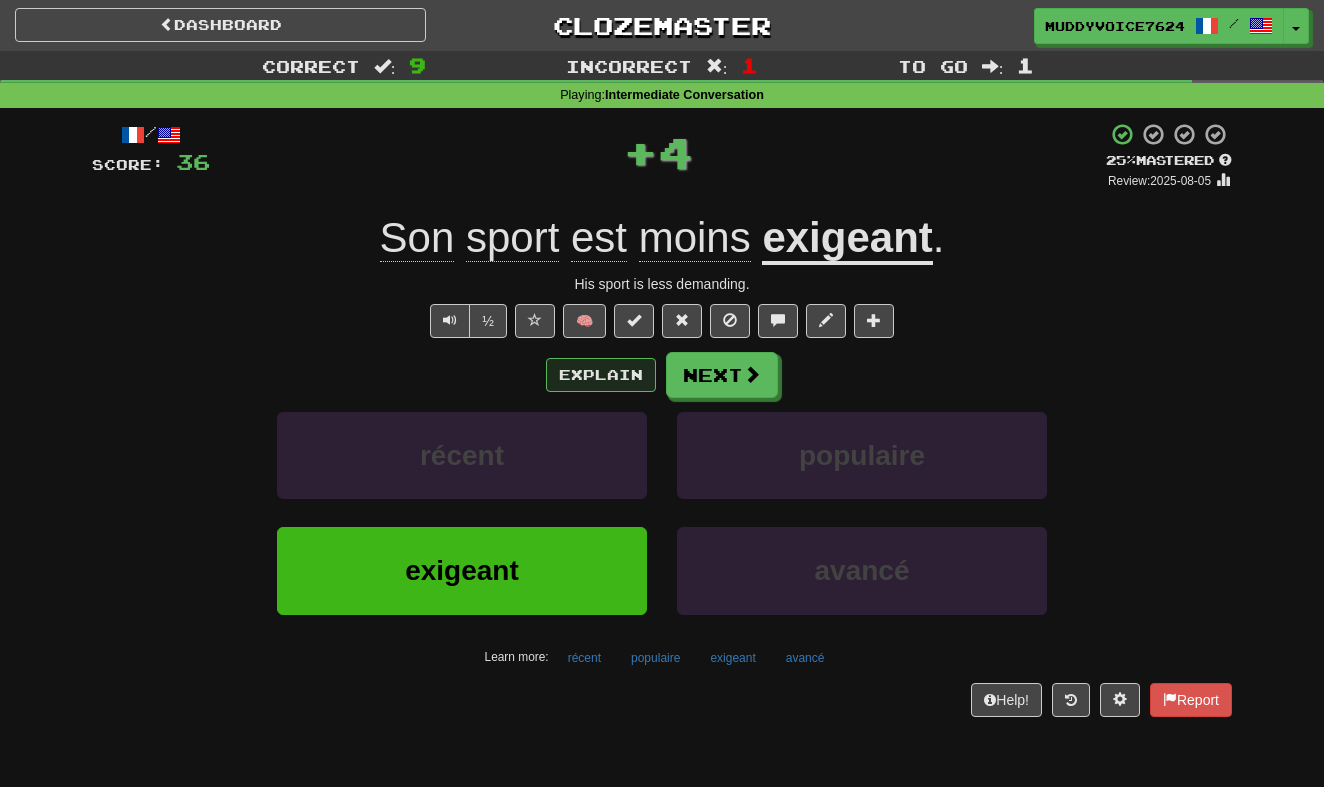click on "Explain" at bounding box center [601, 375] 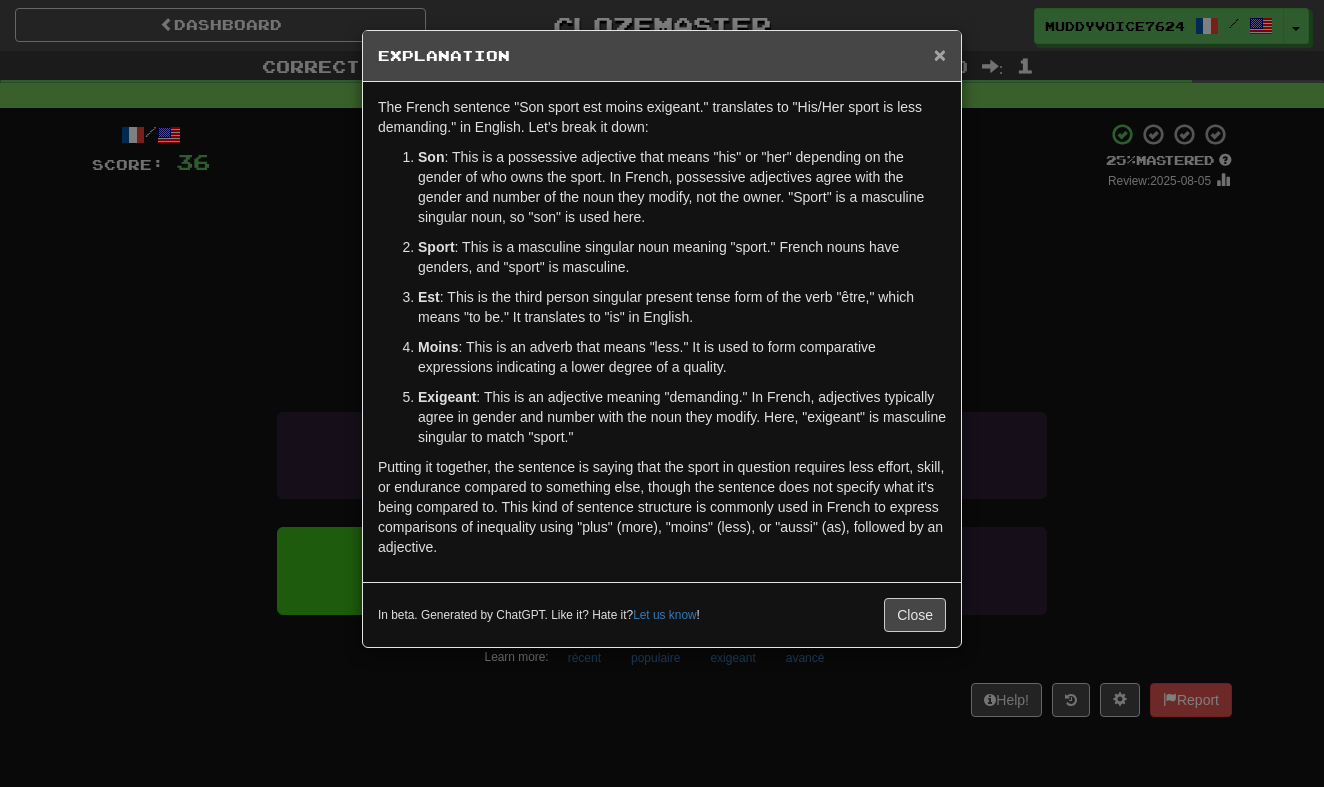 click on "×" at bounding box center [940, 54] 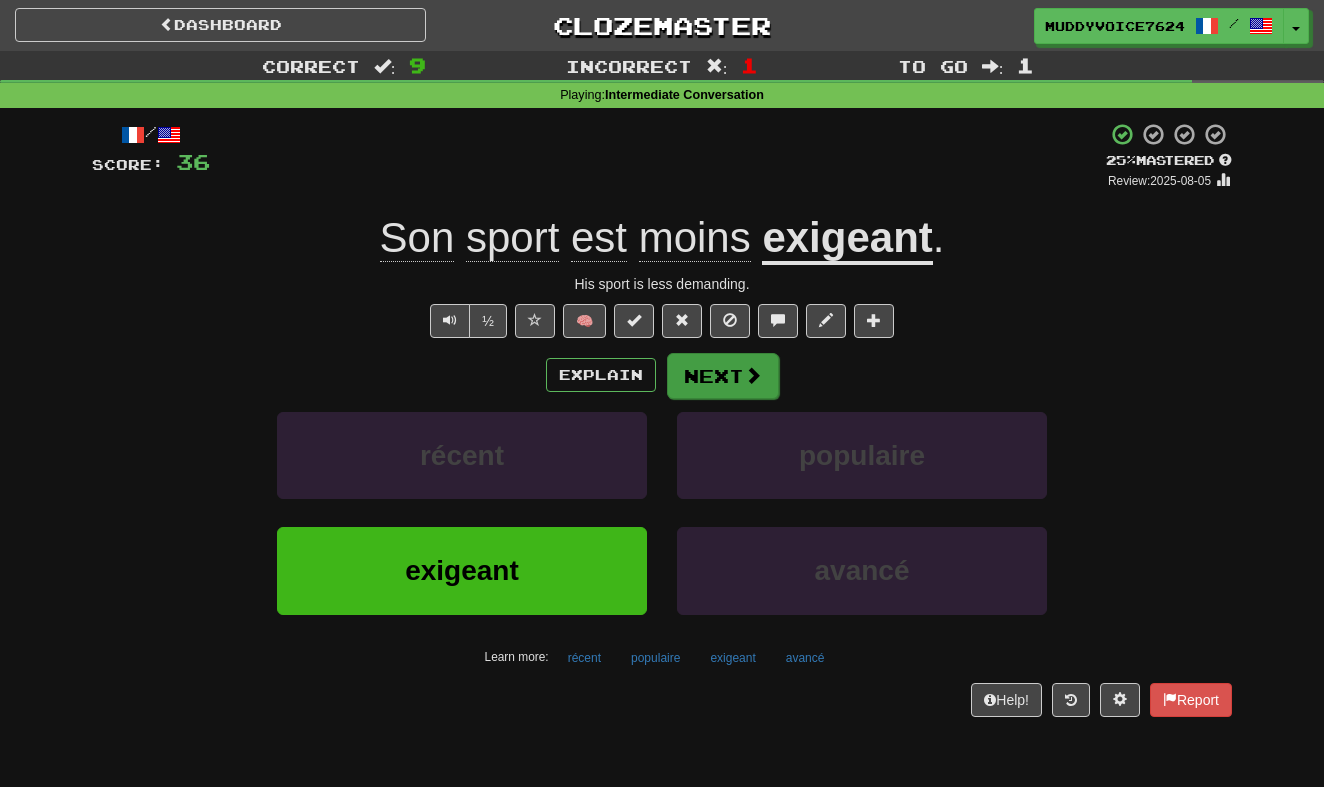click at bounding box center (753, 375) 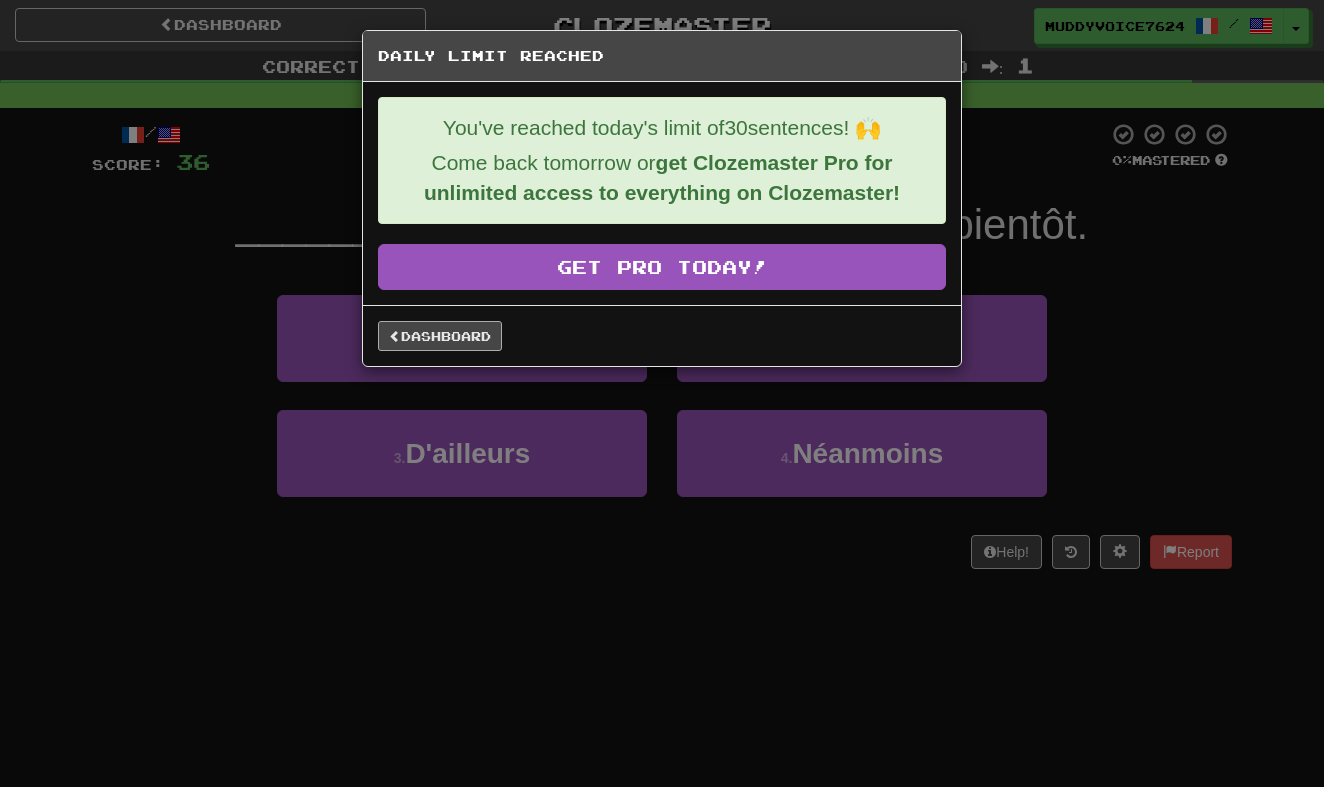 click on "Dashboard" at bounding box center (440, 336) 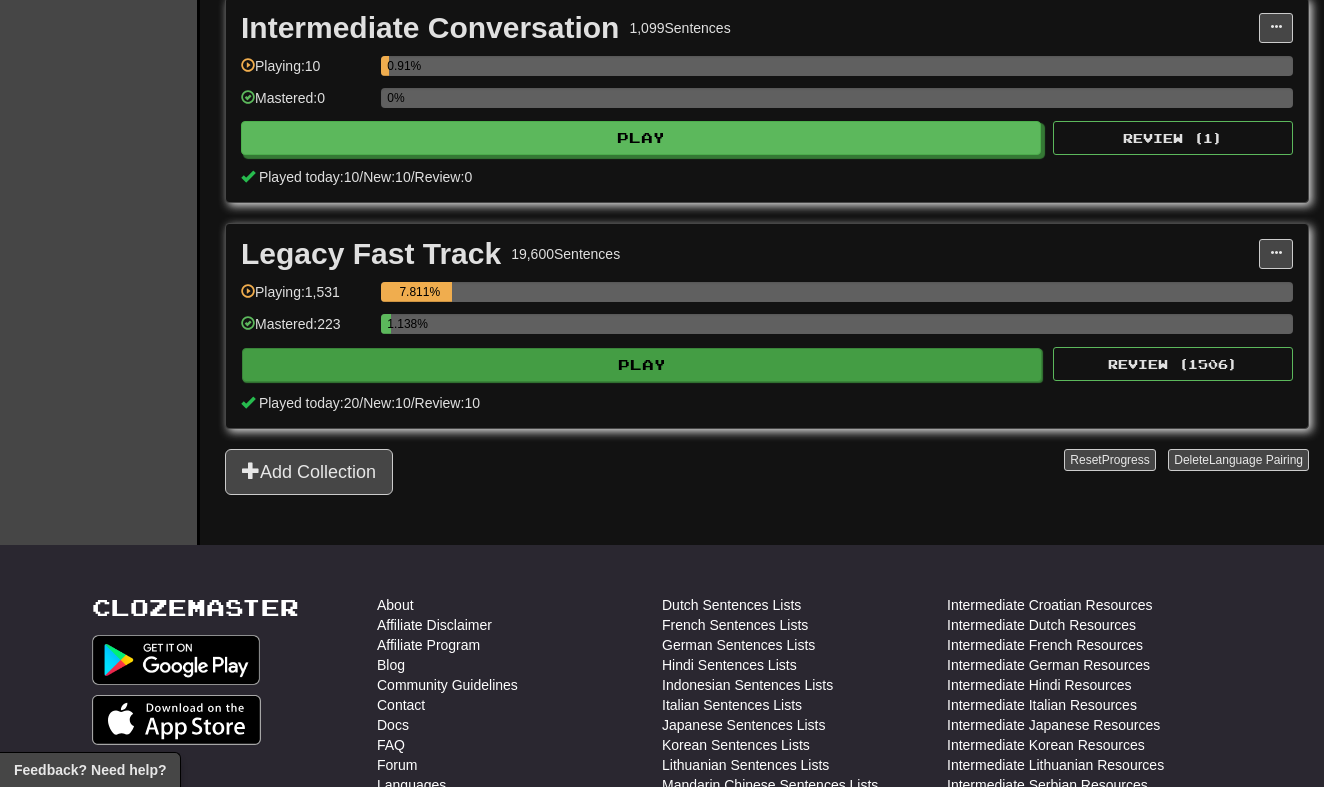 scroll, scrollTop: 465, scrollLeft: 0, axis: vertical 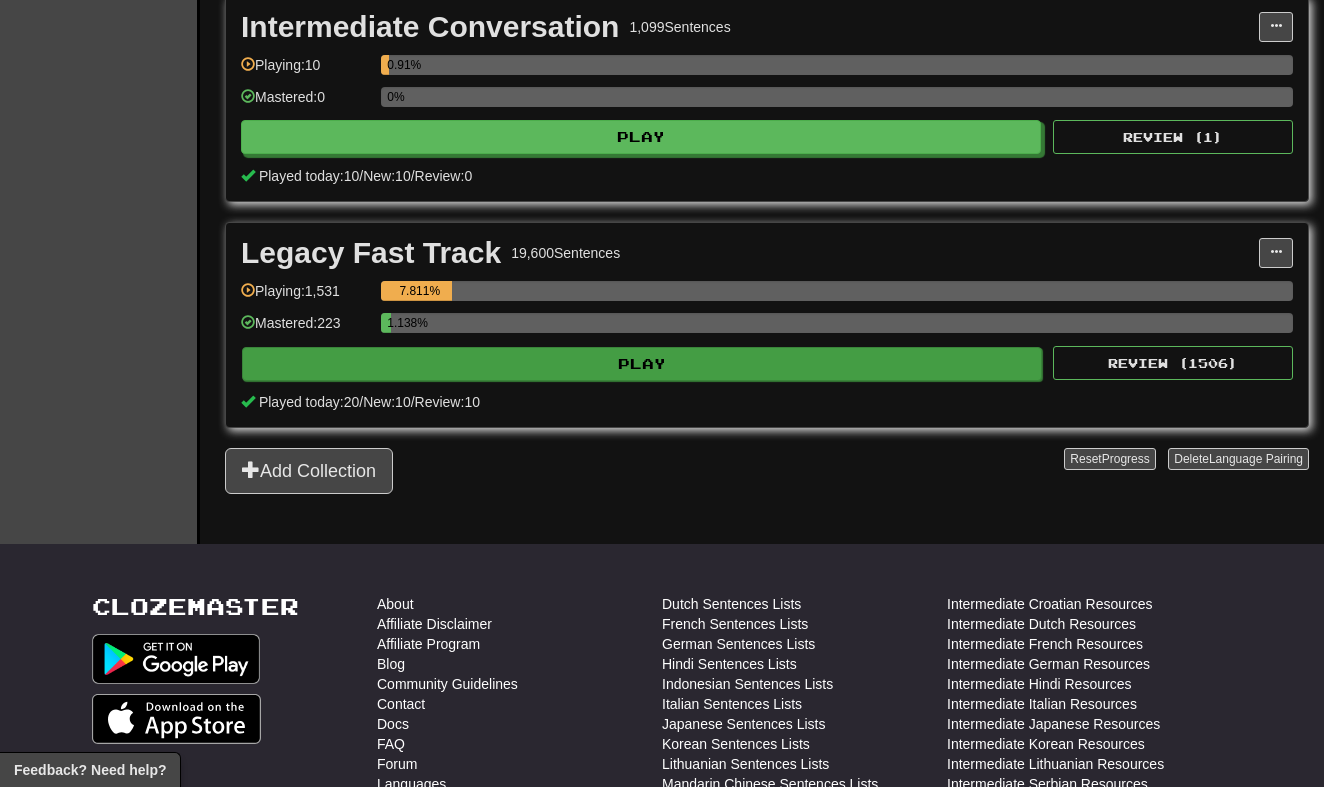 click on "Play" at bounding box center [642, 364] 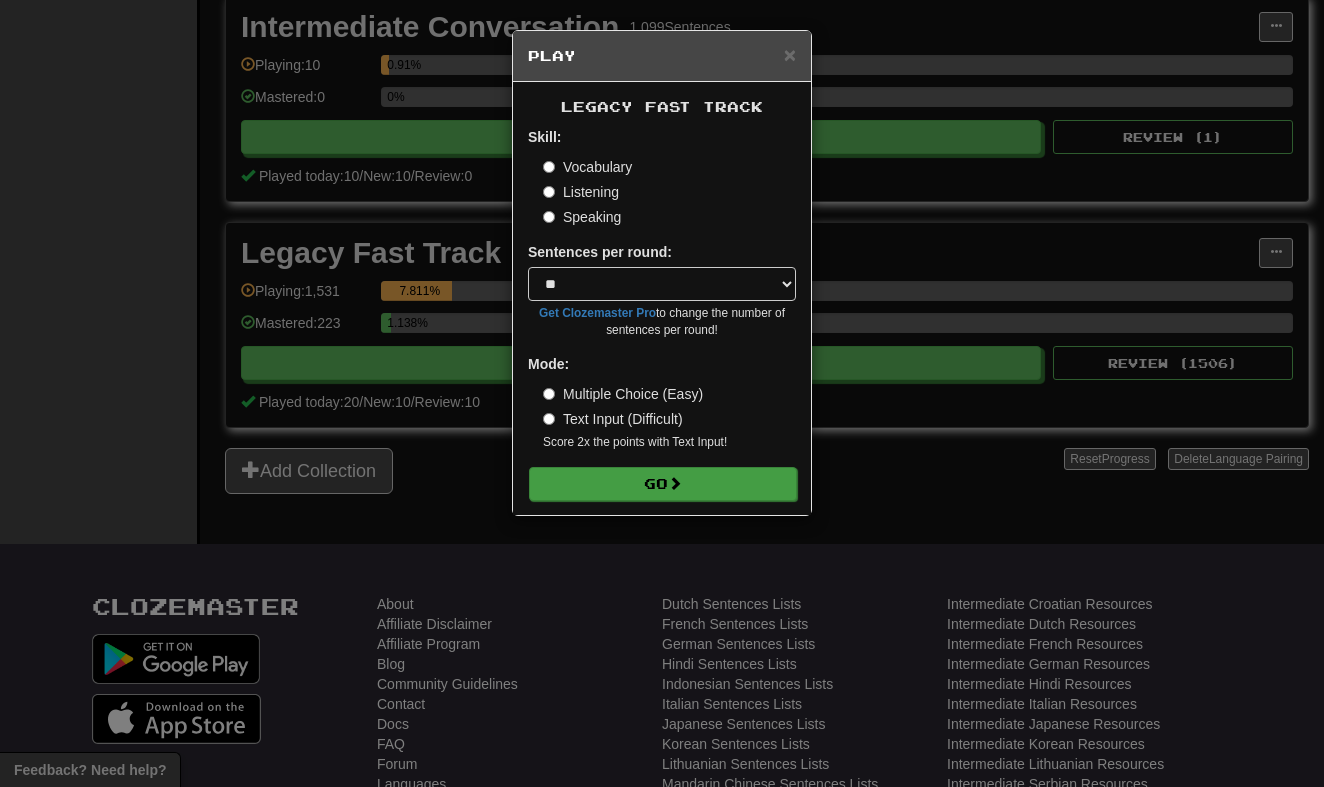 click on "Go" at bounding box center (663, 484) 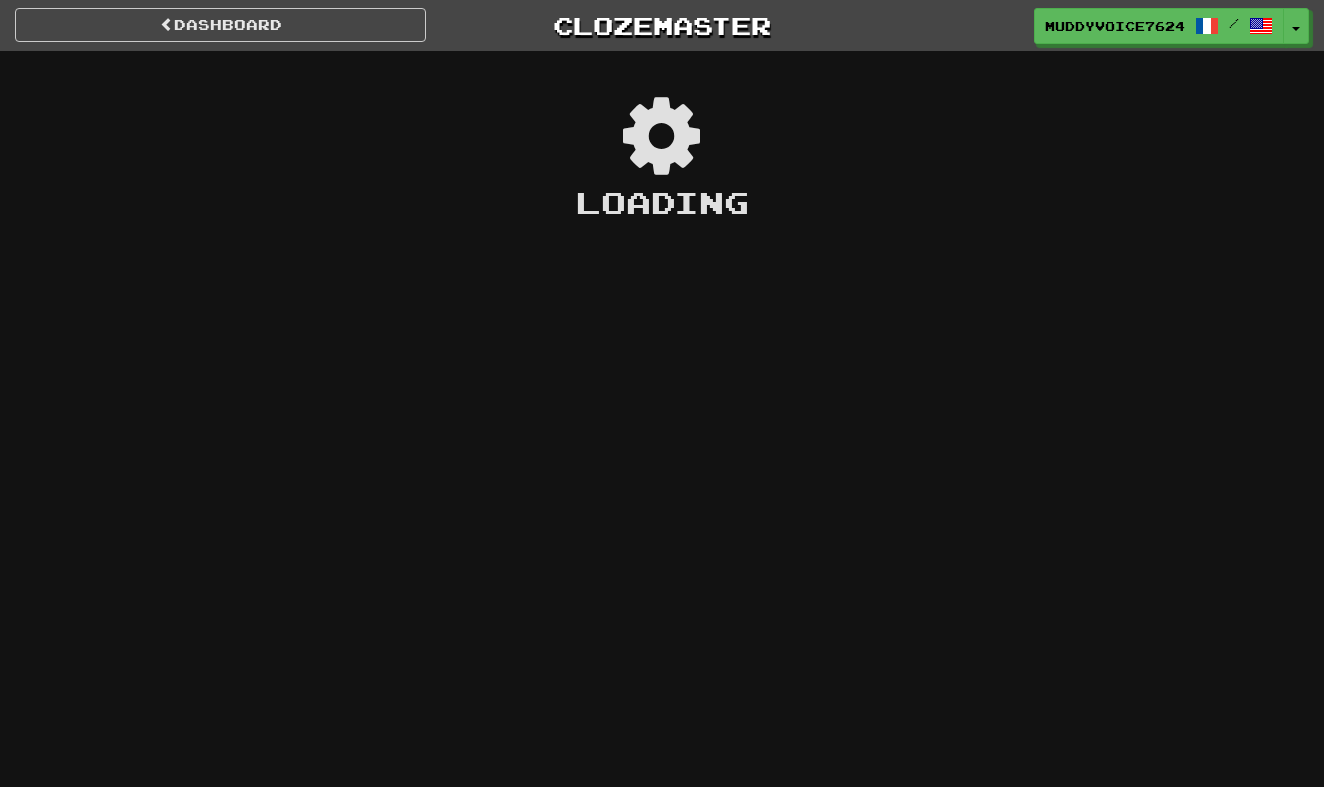scroll, scrollTop: 0, scrollLeft: 0, axis: both 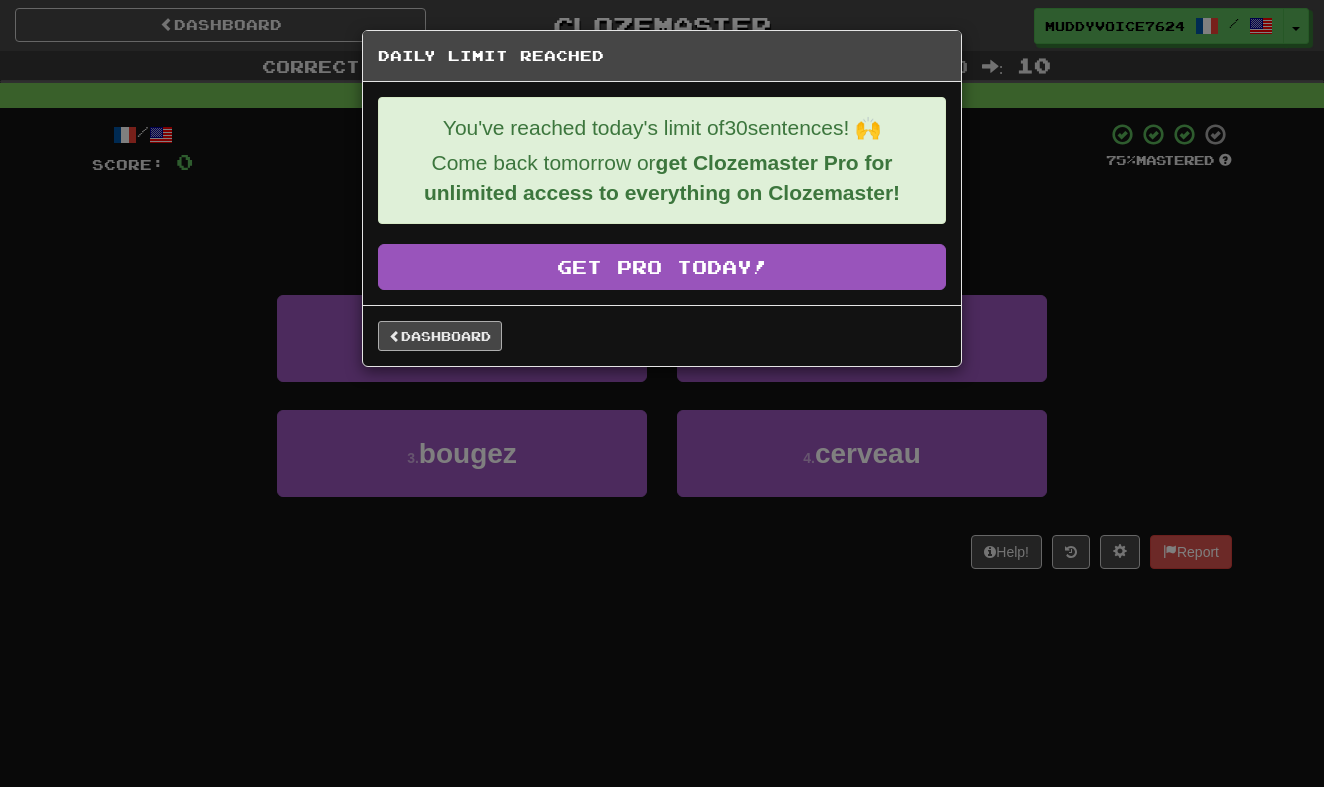 click on "Dashboard" at bounding box center [440, 336] 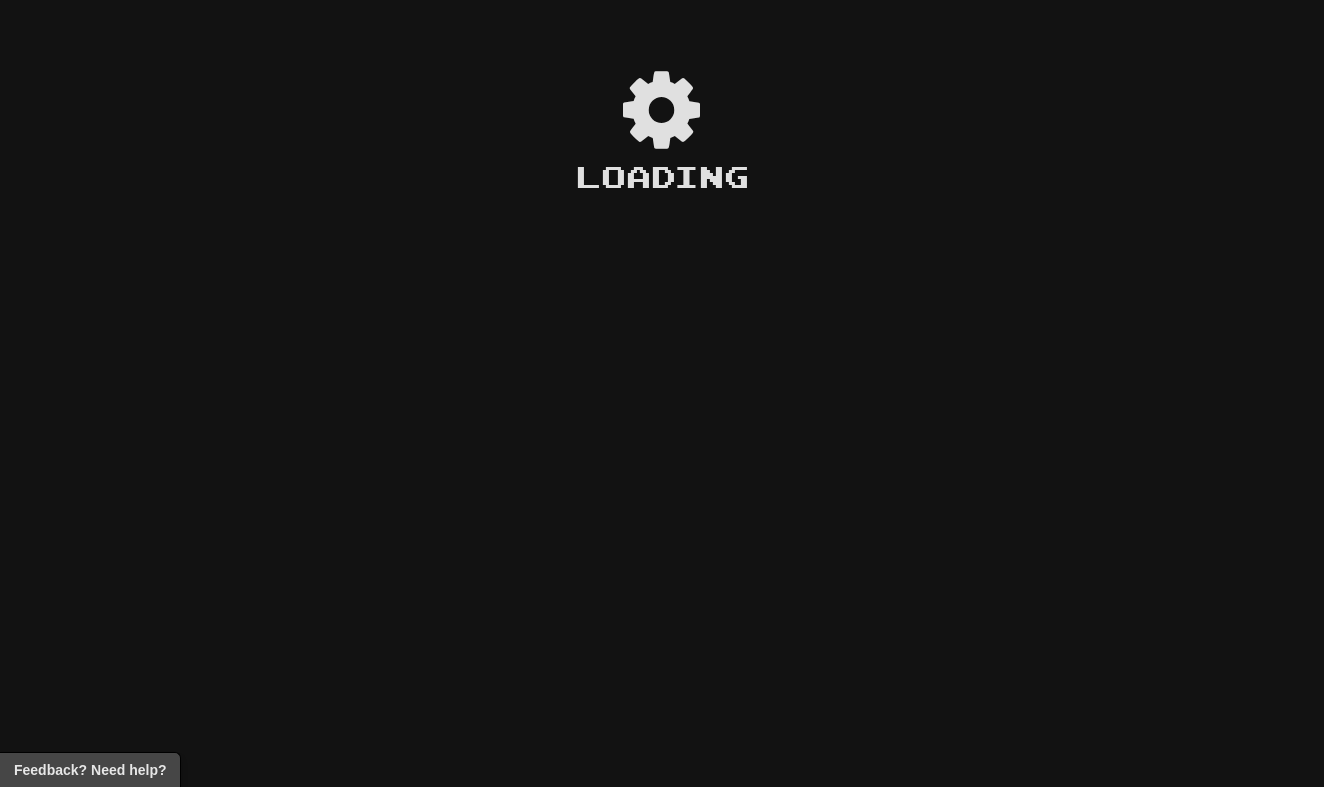 scroll, scrollTop: 0, scrollLeft: 0, axis: both 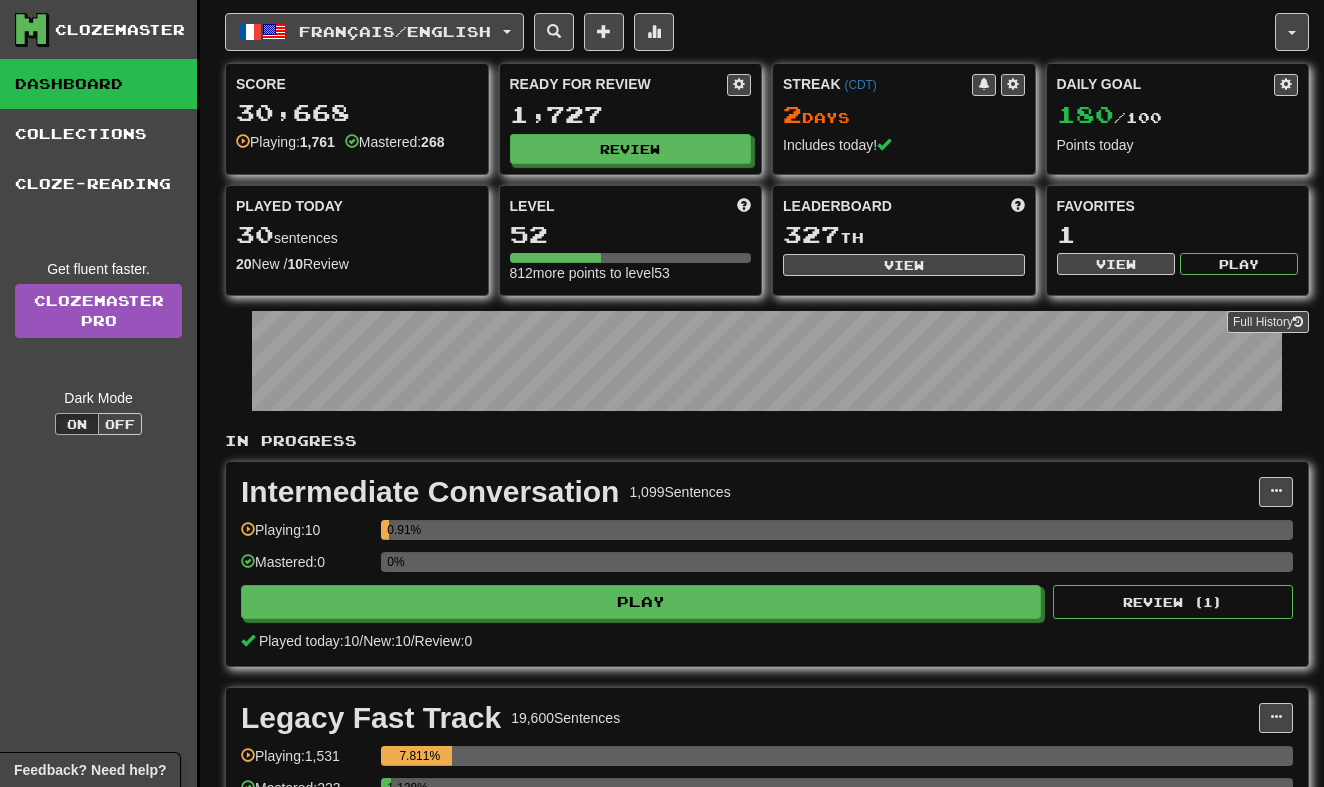 click on "Clozemaster" at bounding box center [120, 30] 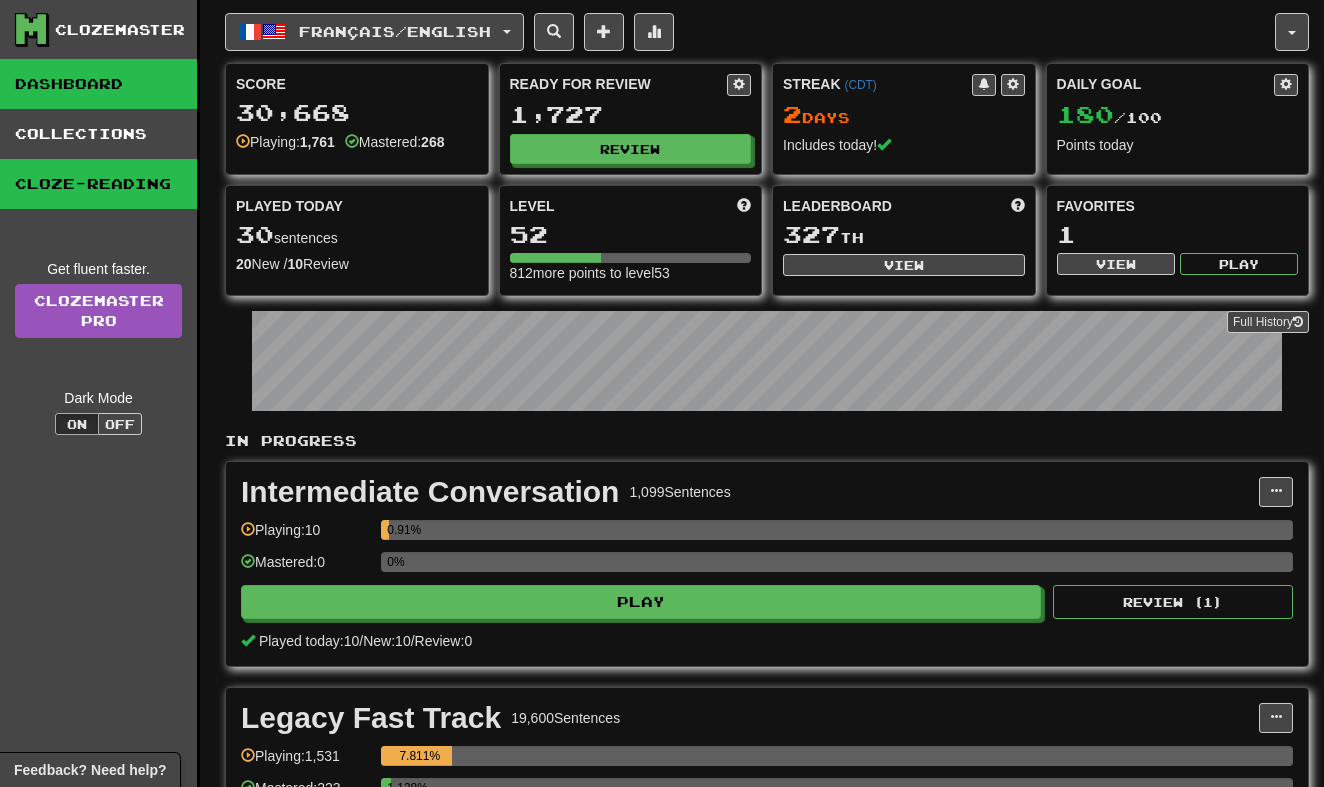 click on "Cloze-Reading" at bounding box center (98, 184) 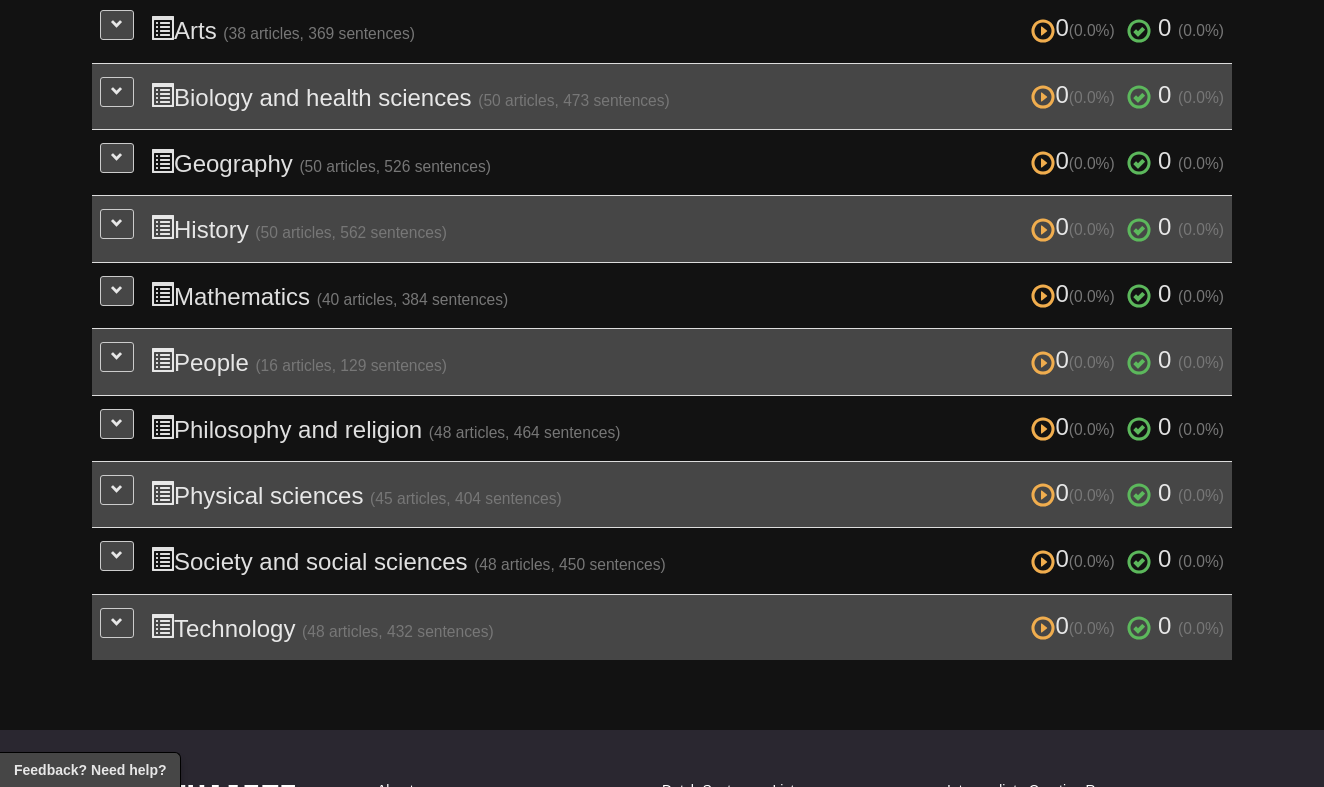 scroll, scrollTop: 624, scrollLeft: 0, axis: vertical 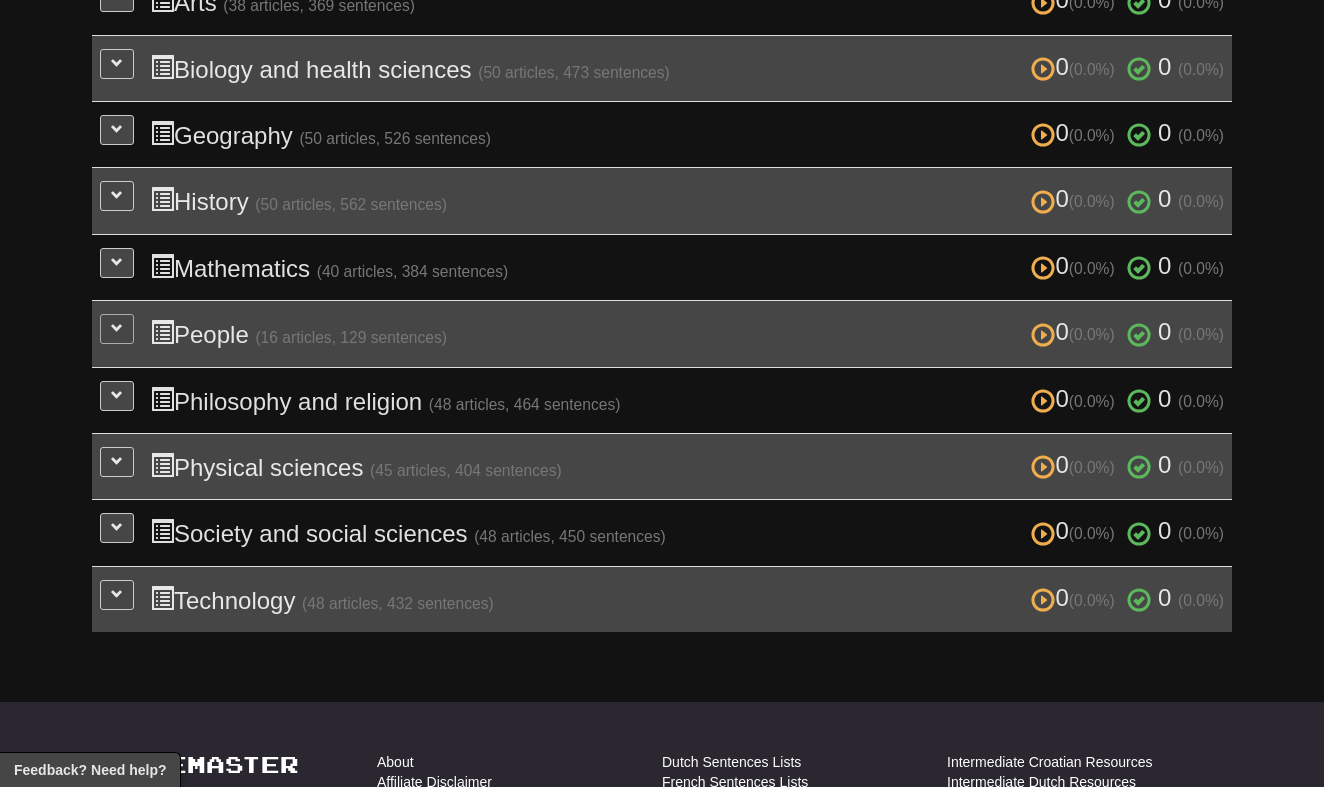 click at bounding box center (117, 329) 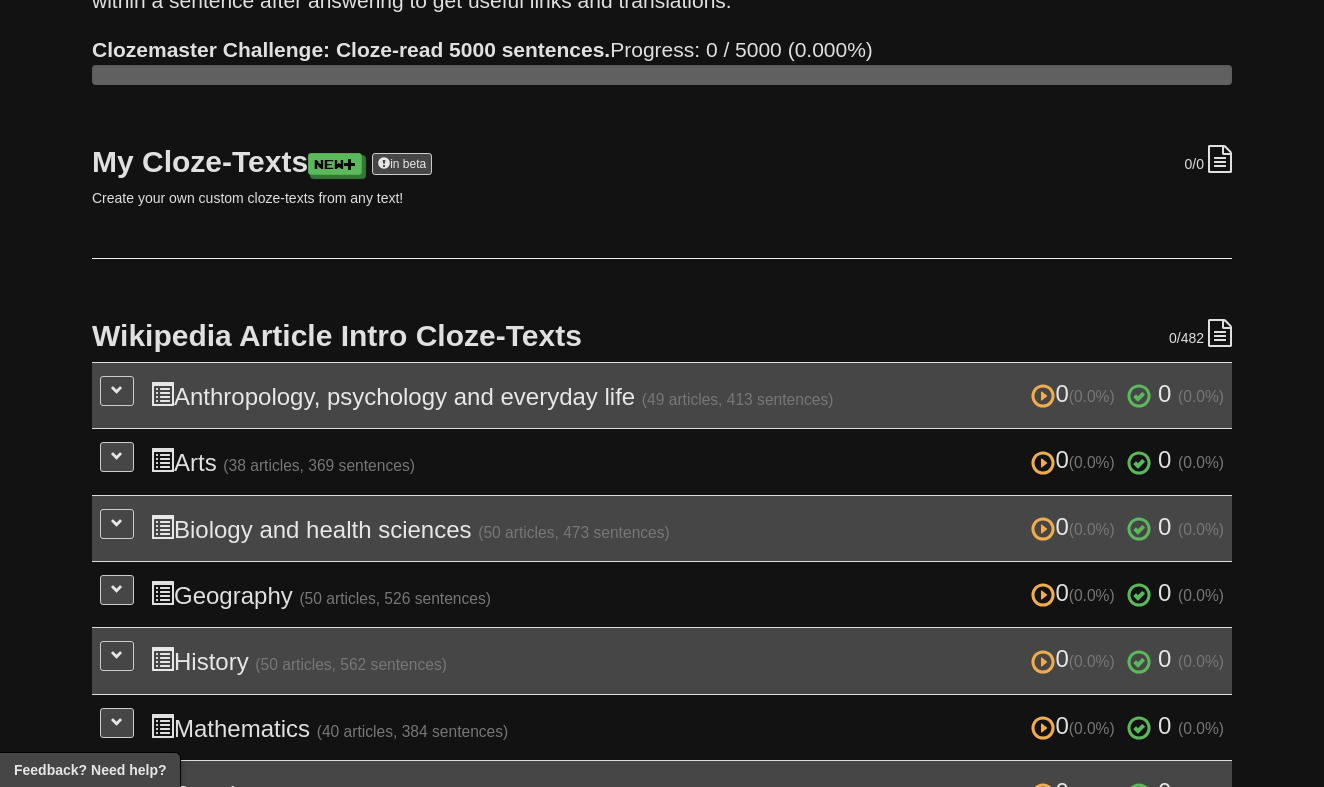 scroll, scrollTop: 76, scrollLeft: 0, axis: vertical 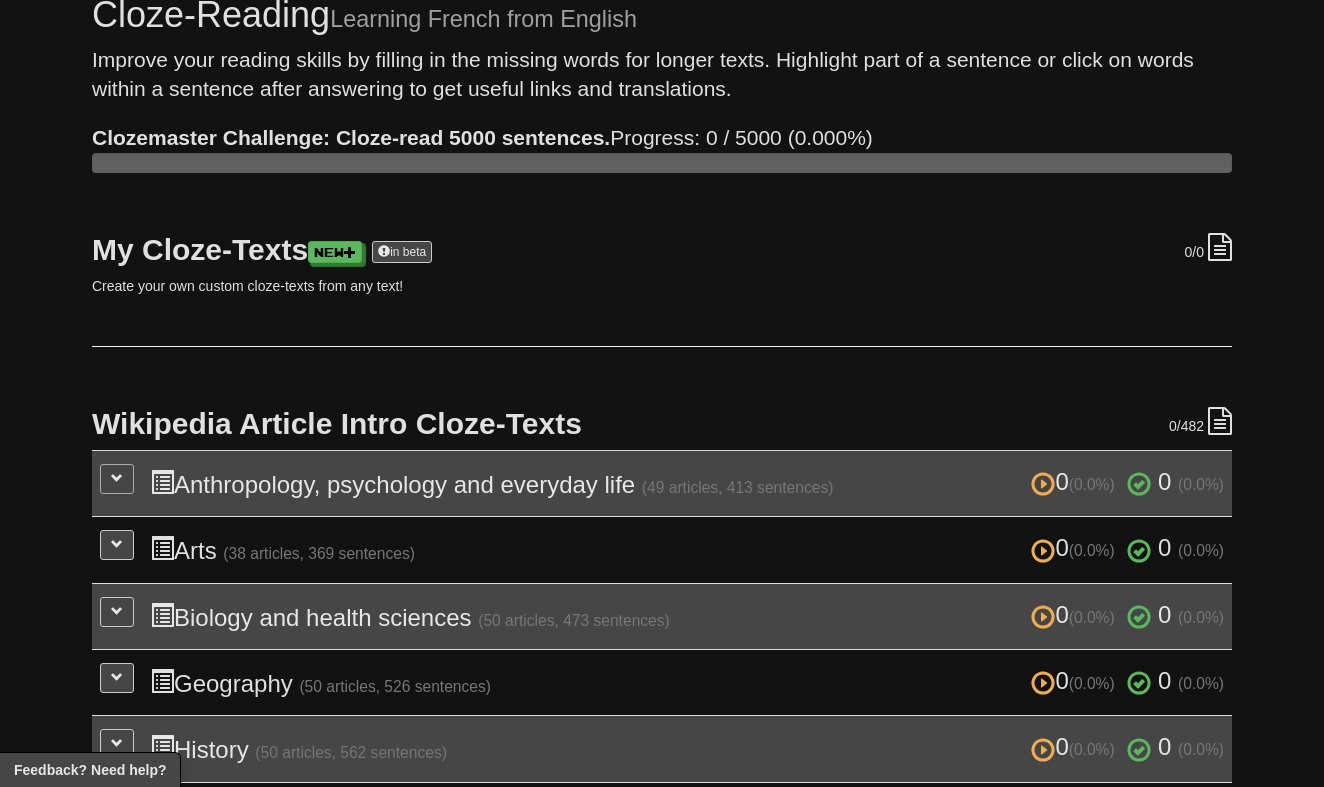 click at bounding box center (117, 479) 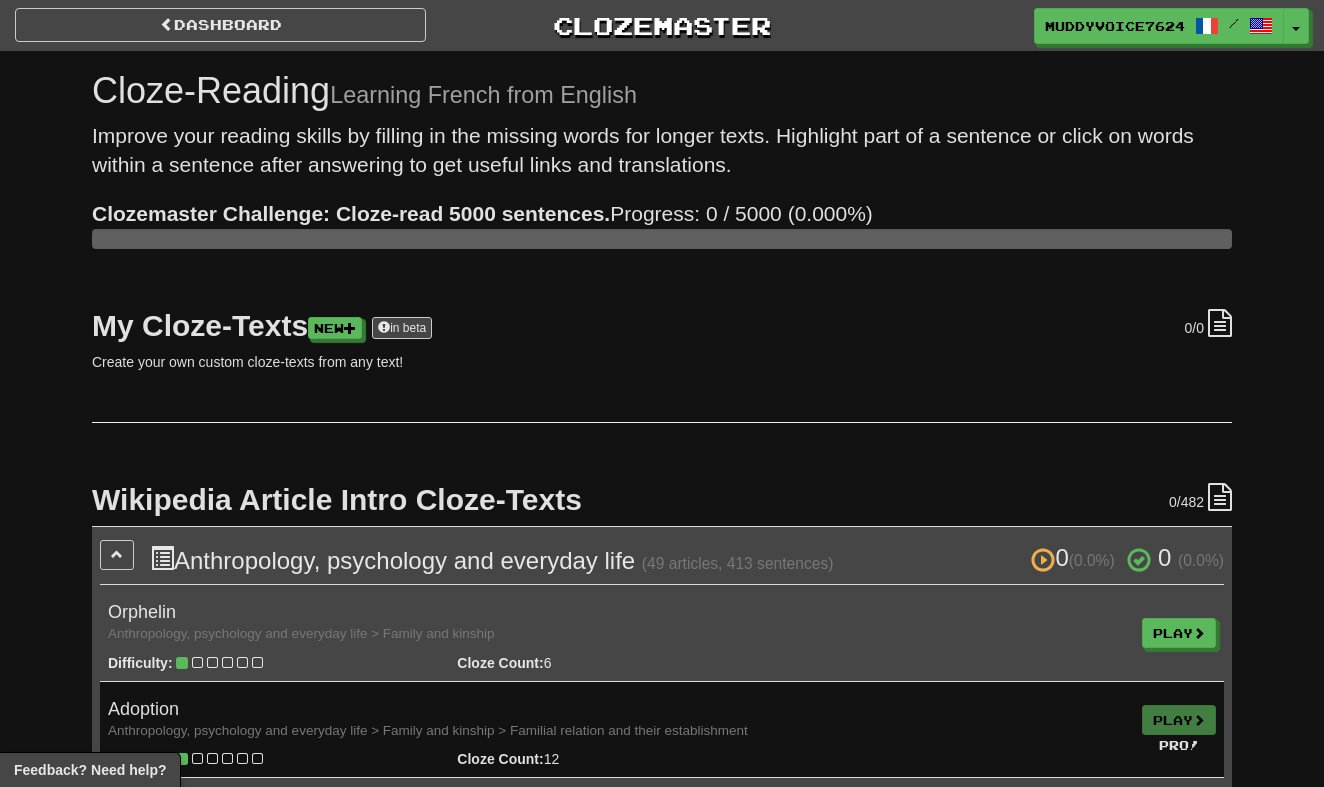 scroll, scrollTop: 0, scrollLeft: 0, axis: both 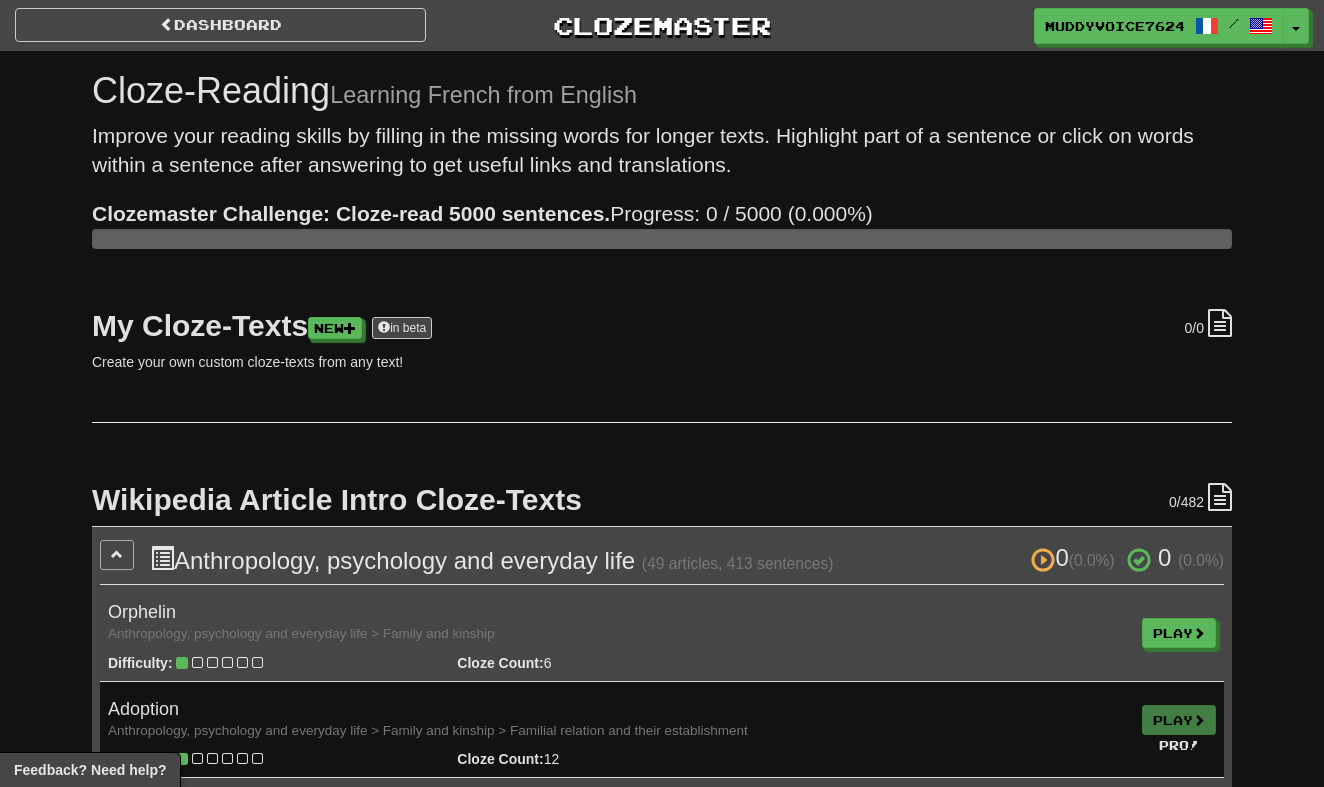 click at bounding box center [117, 555] 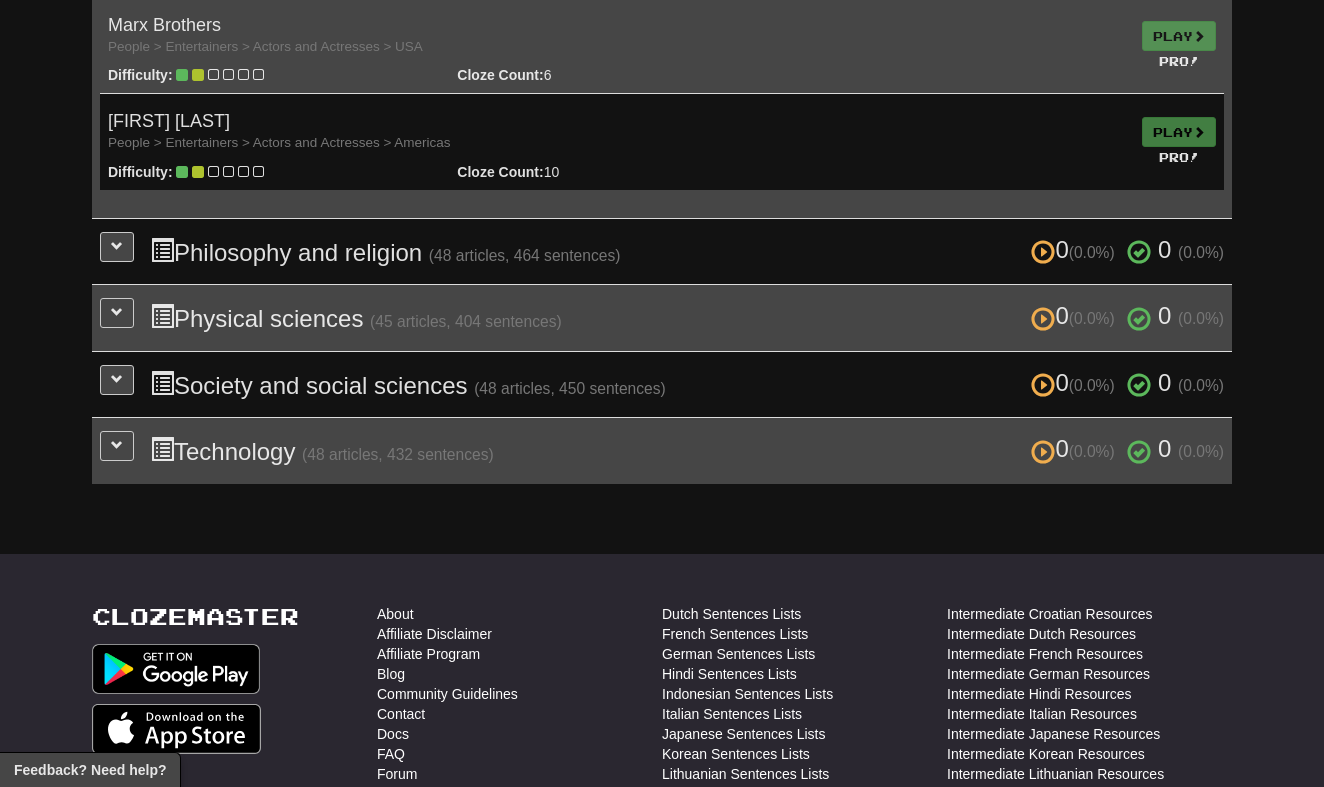 scroll, scrollTop: 2320, scrollLeft: 0, axis: vertical 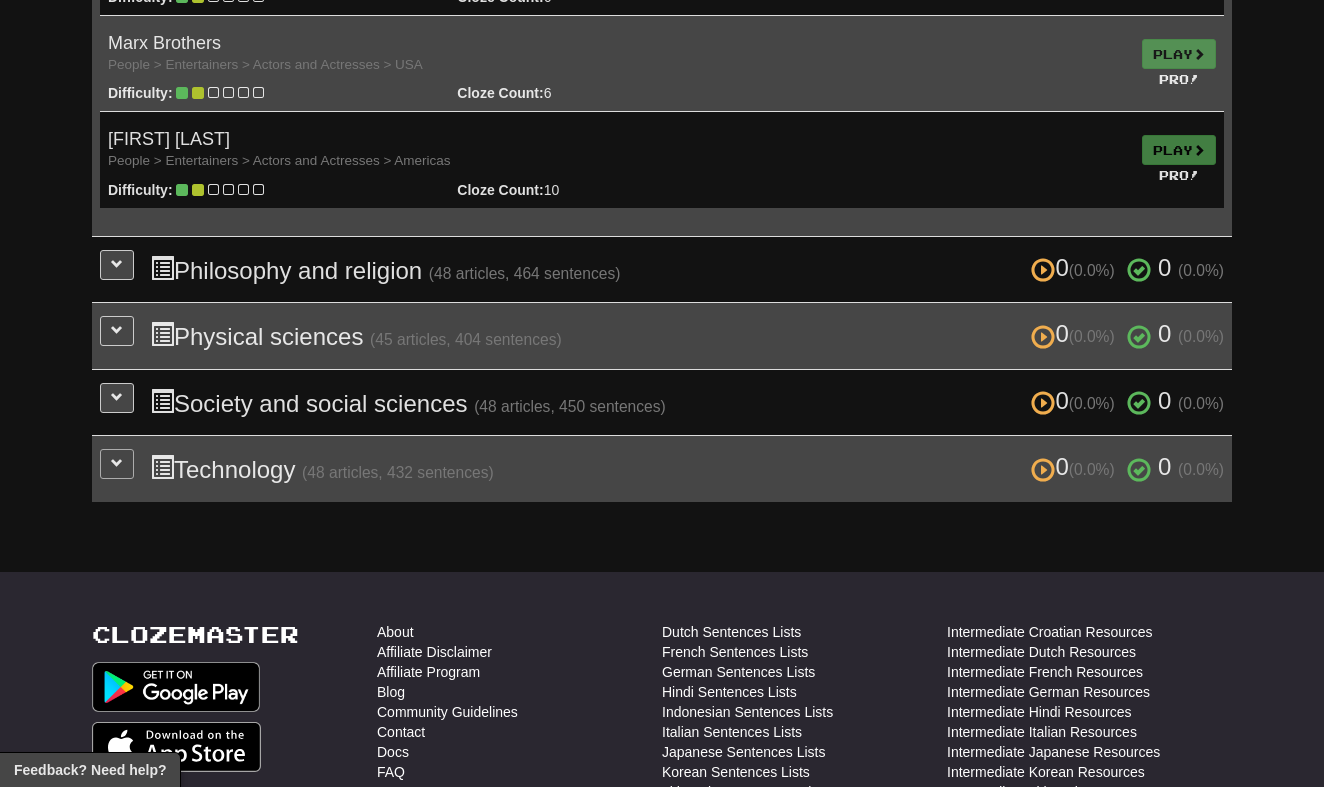 click at bounding box center [117, 464] 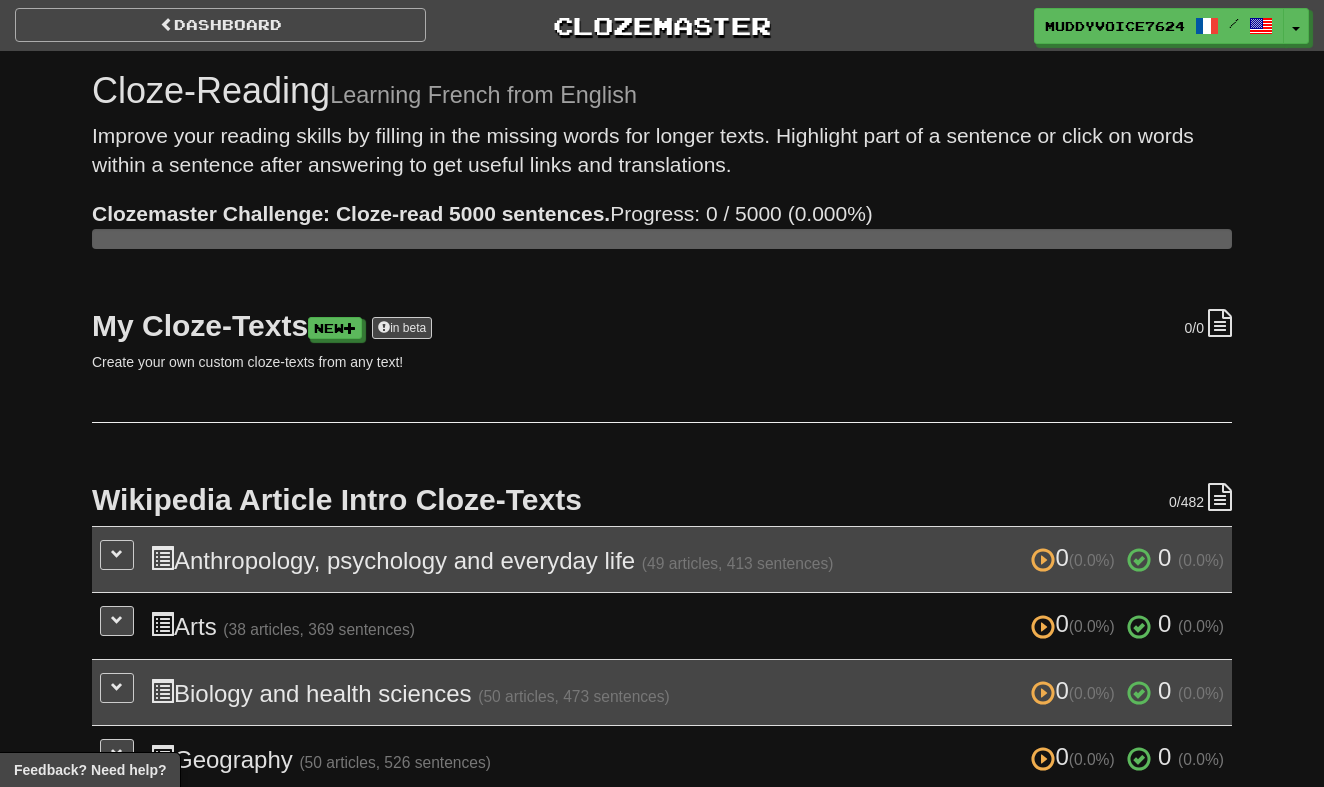 scroll, scrollTop: 0, scrollLeft: 0, axis: both 